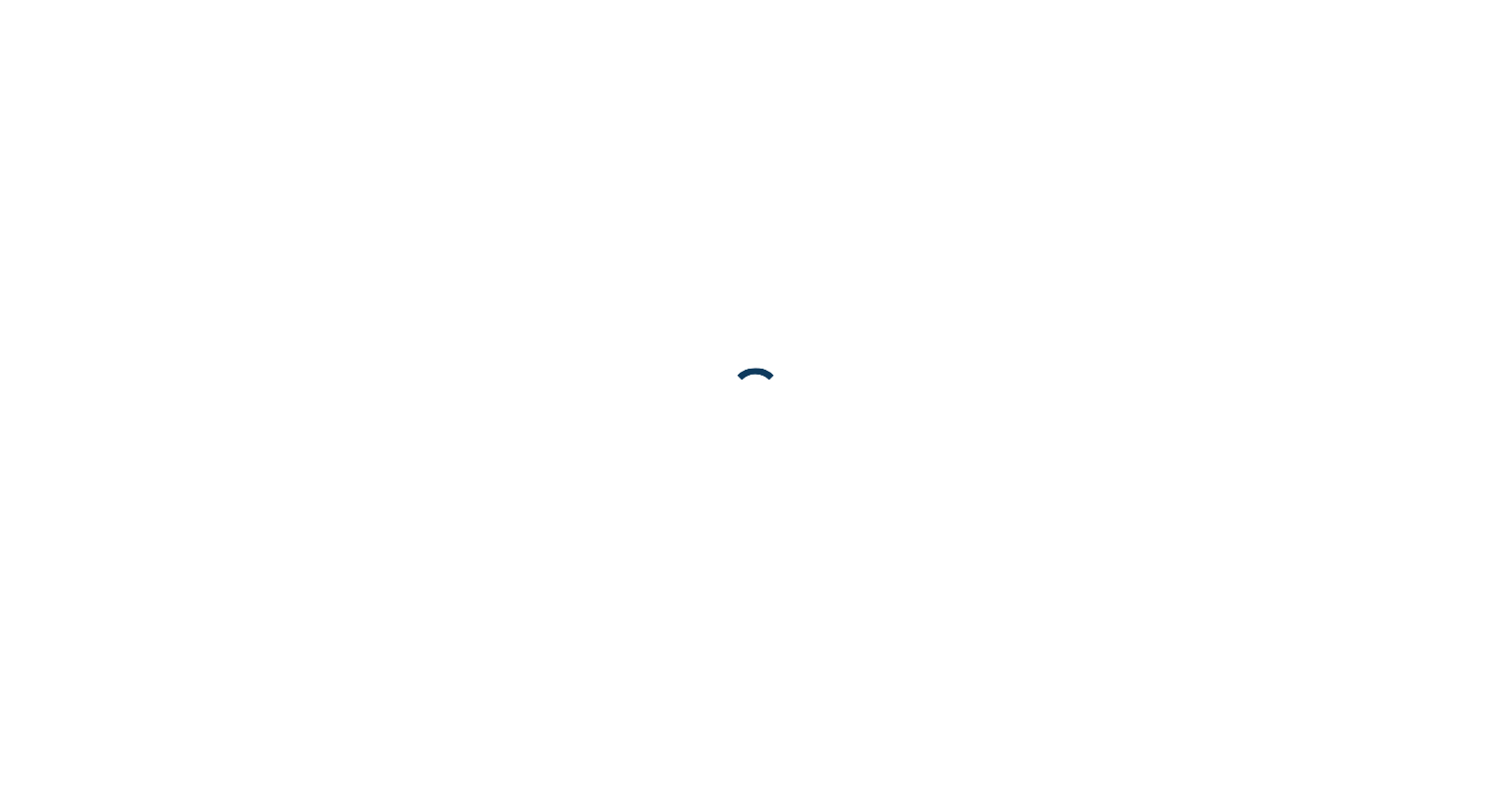 scroll, scrollTop: 0, scrollLeft: 0, axis: both 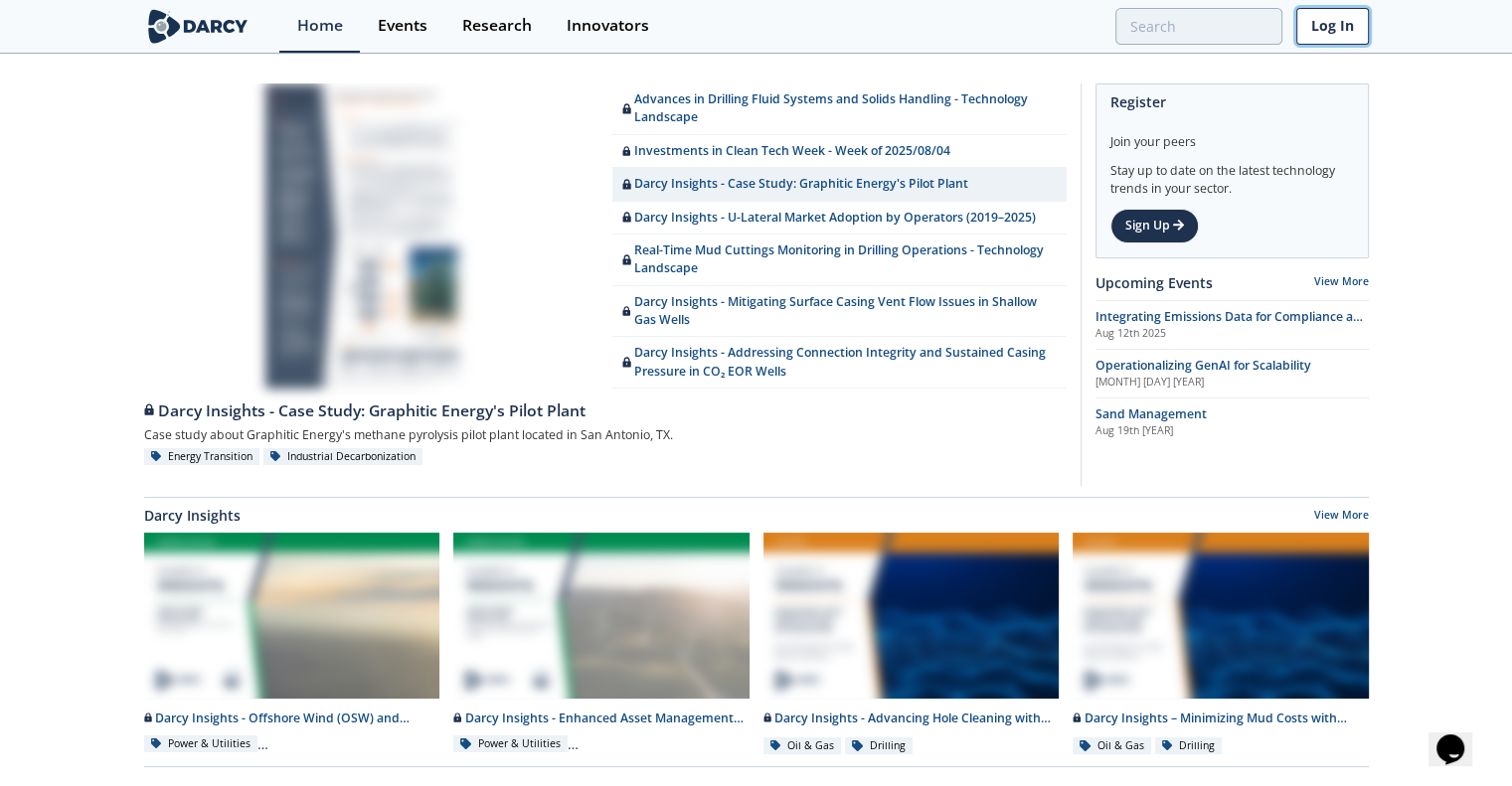 click on "Log In" at bounding box center (1332, 26) 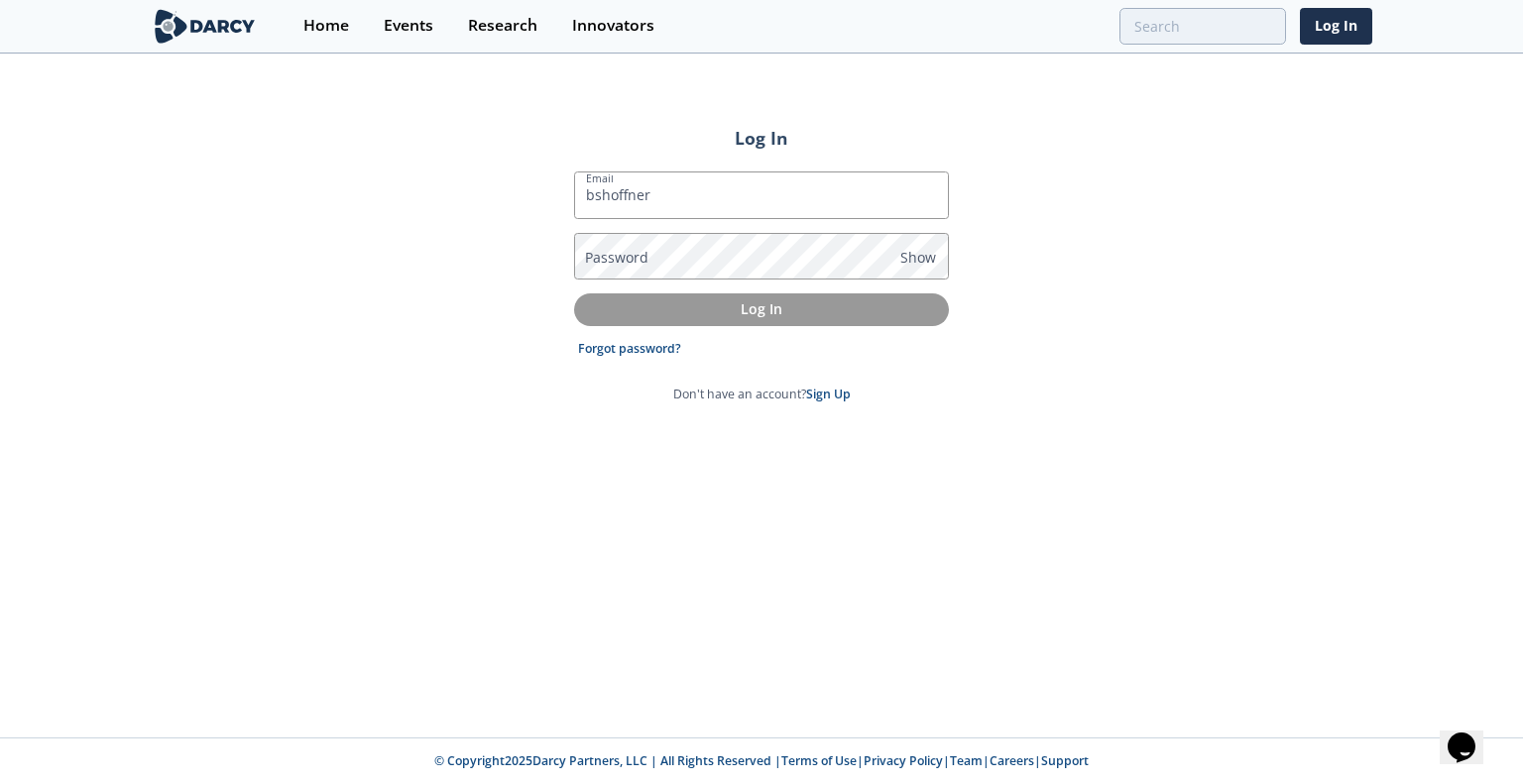 type on "[USERNAME]@[DOMAIN].com" 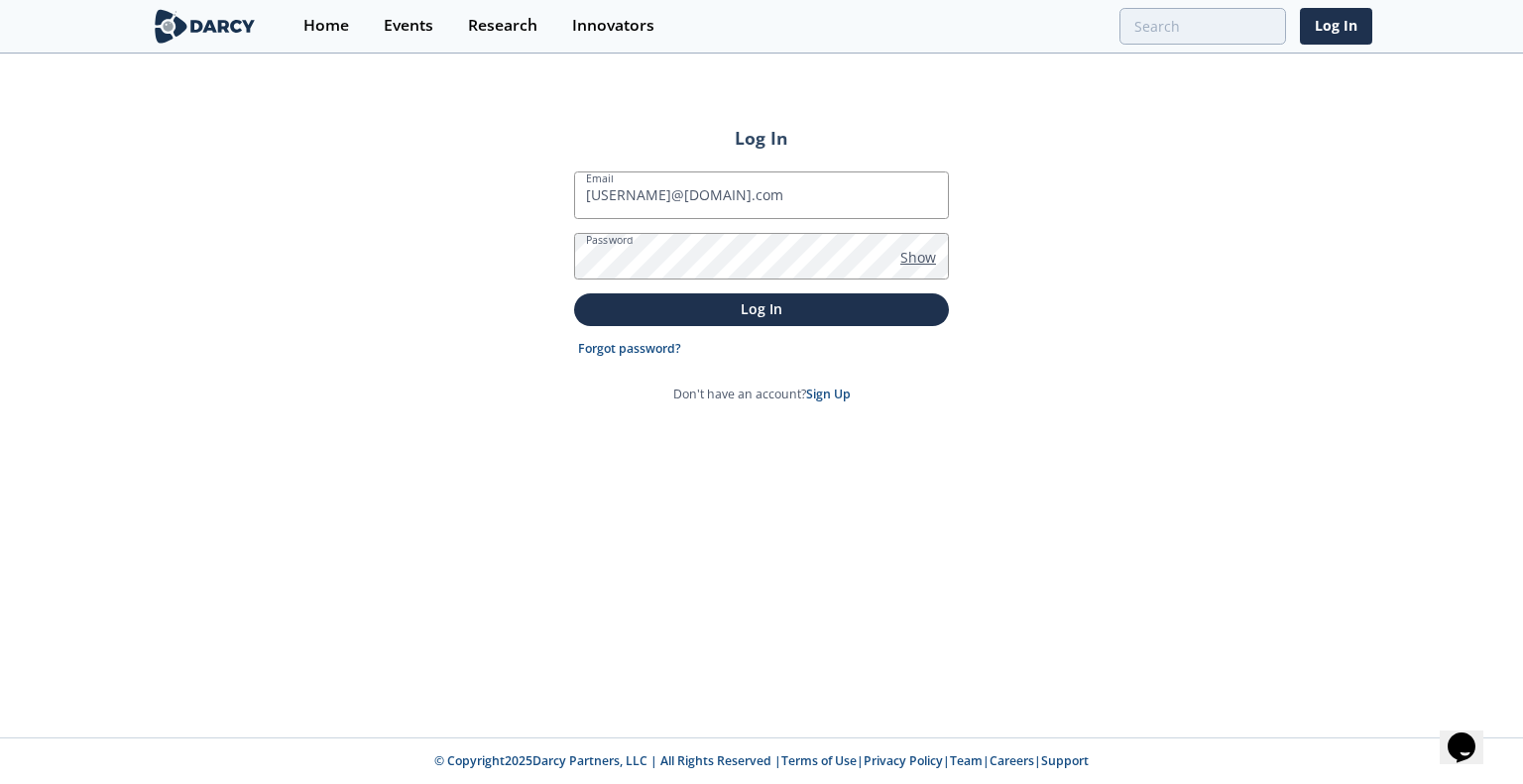 click on "Show" at bounding box center [918, 257] 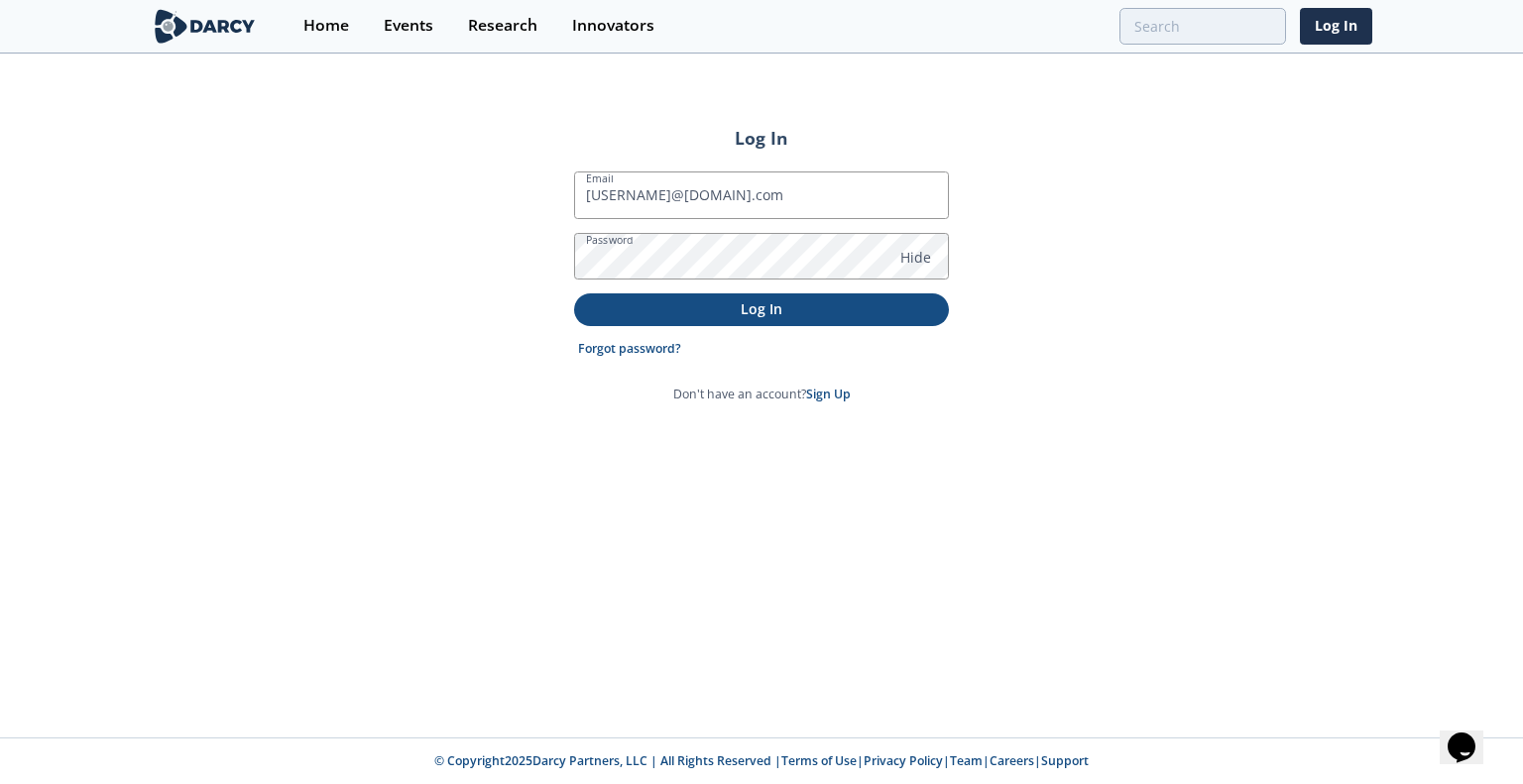 click on "Log In" at bounding box center (762, 309) 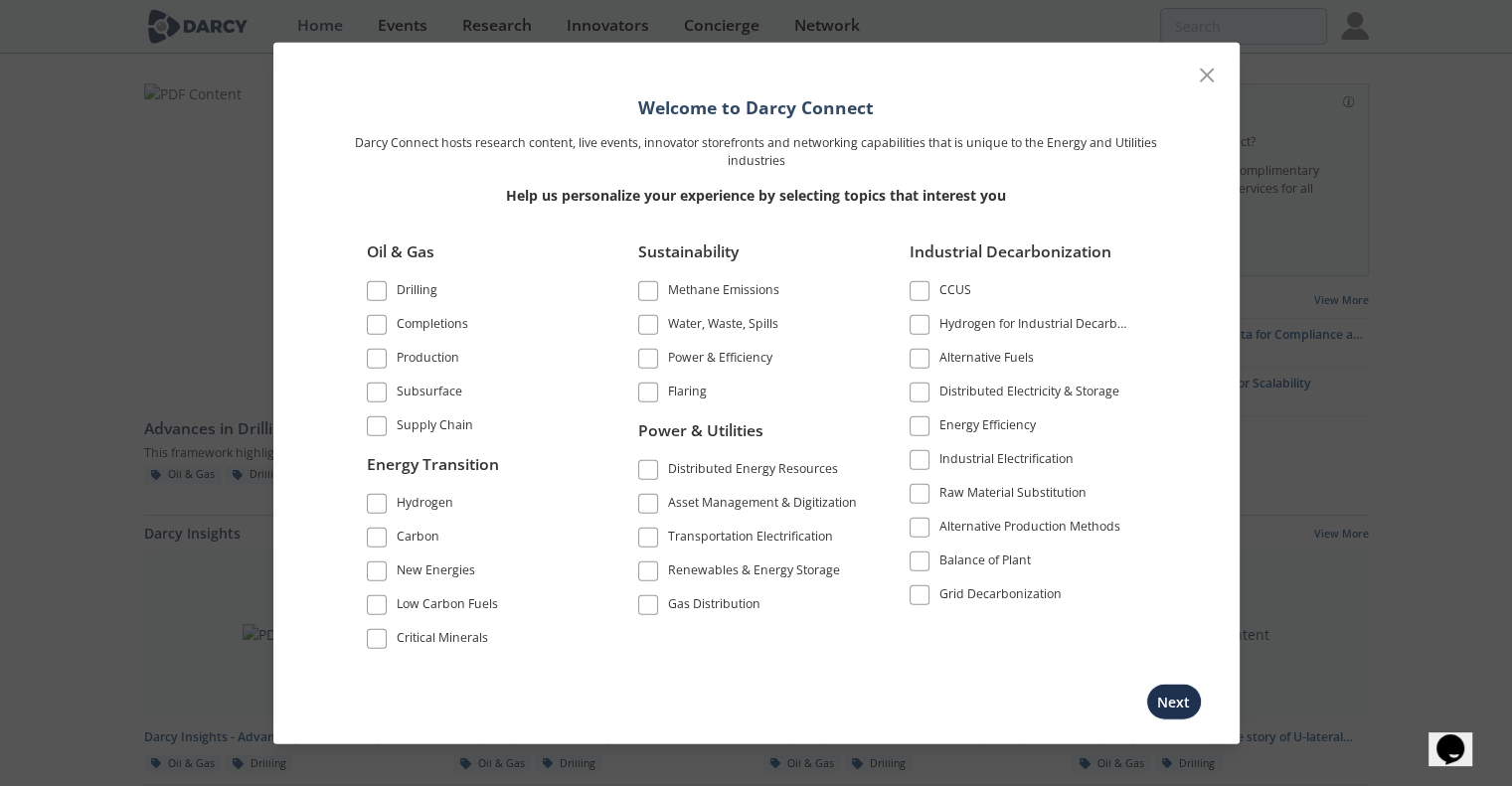 click on "Production" at bounding box center (478, 358) 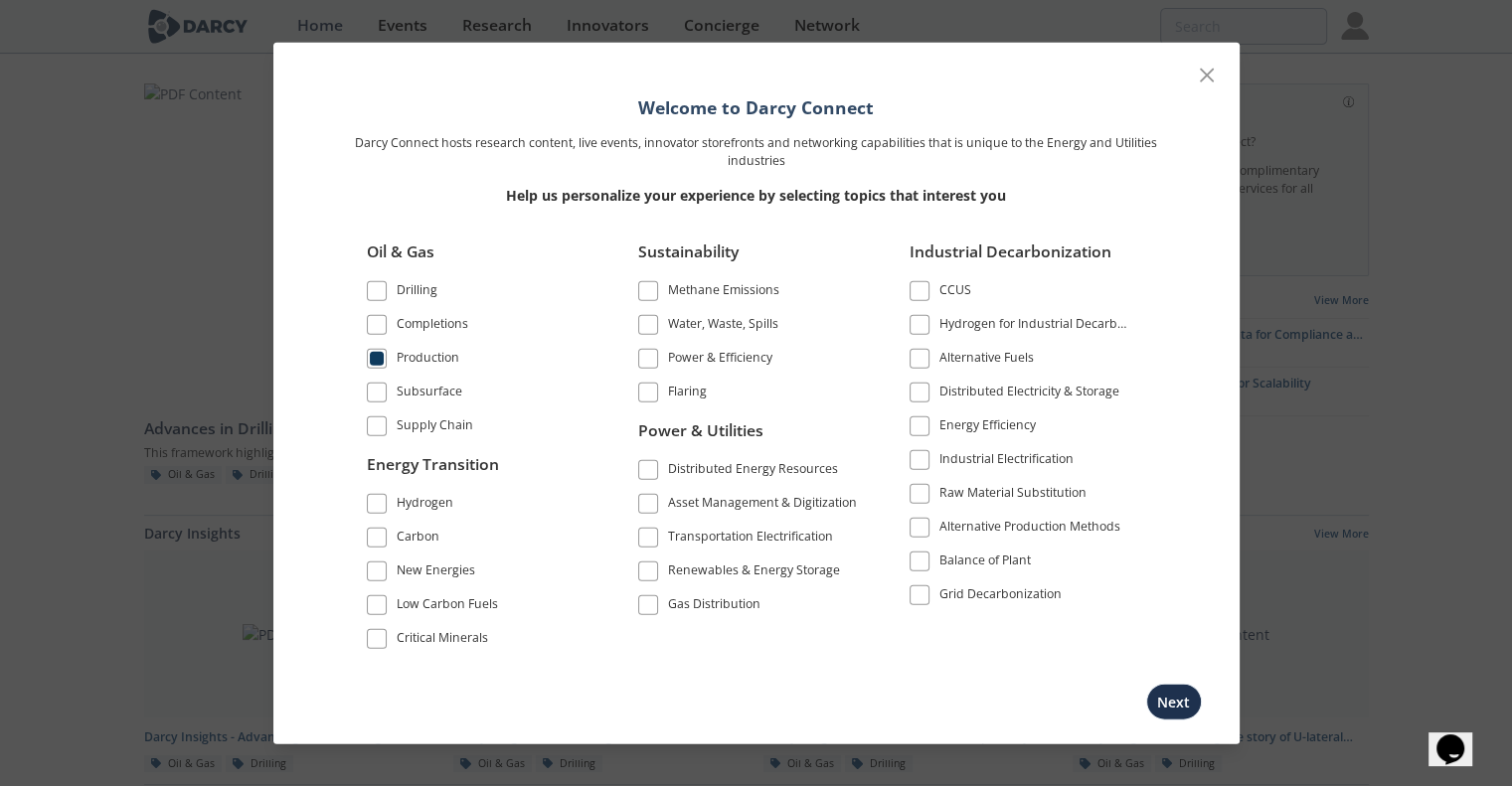 click at bounding box center [377, 392] 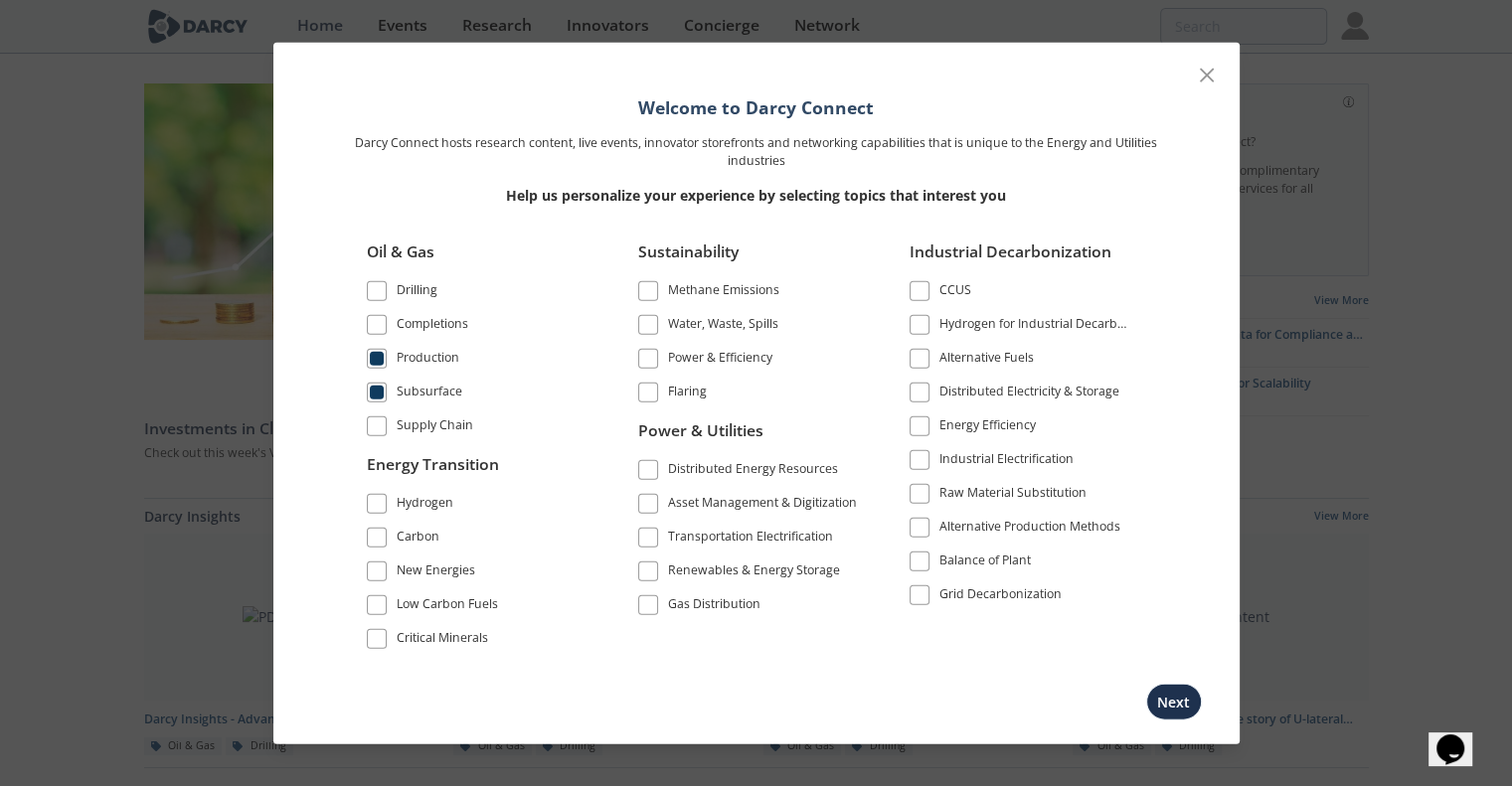 click at bounding box center [377, 605] 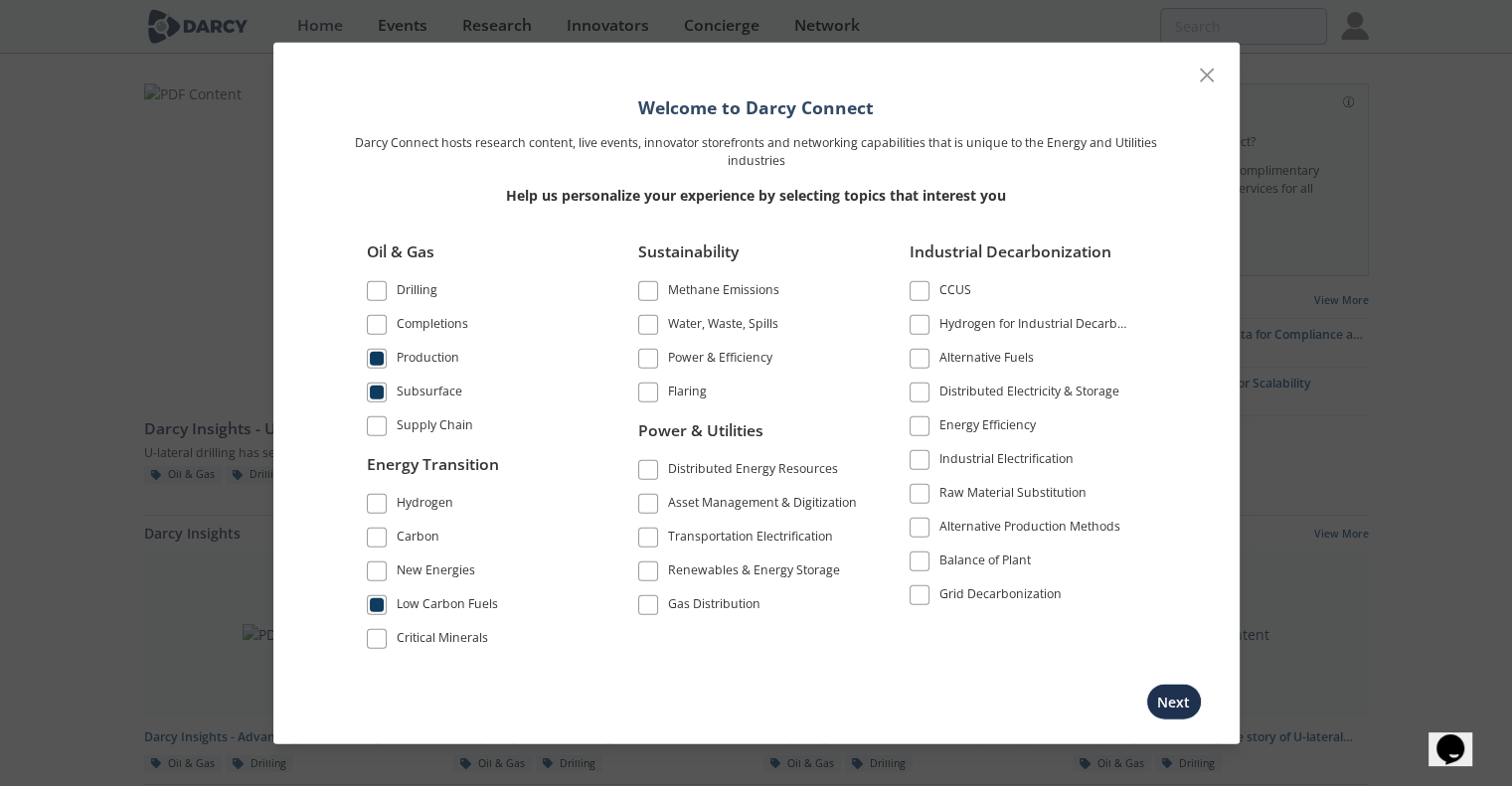 click at bounding box center (648, 571) 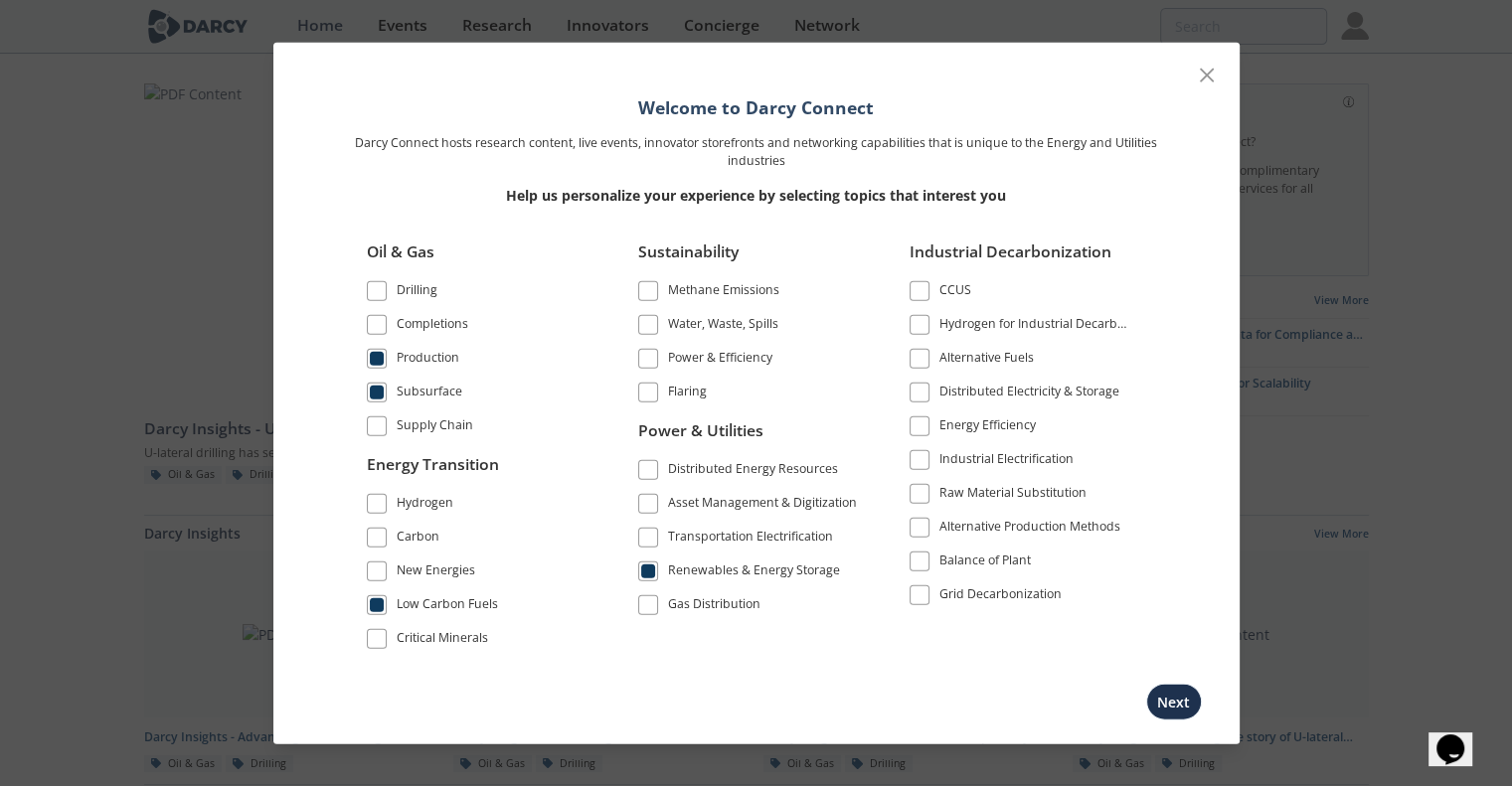 click at bounding box center [648, 605] 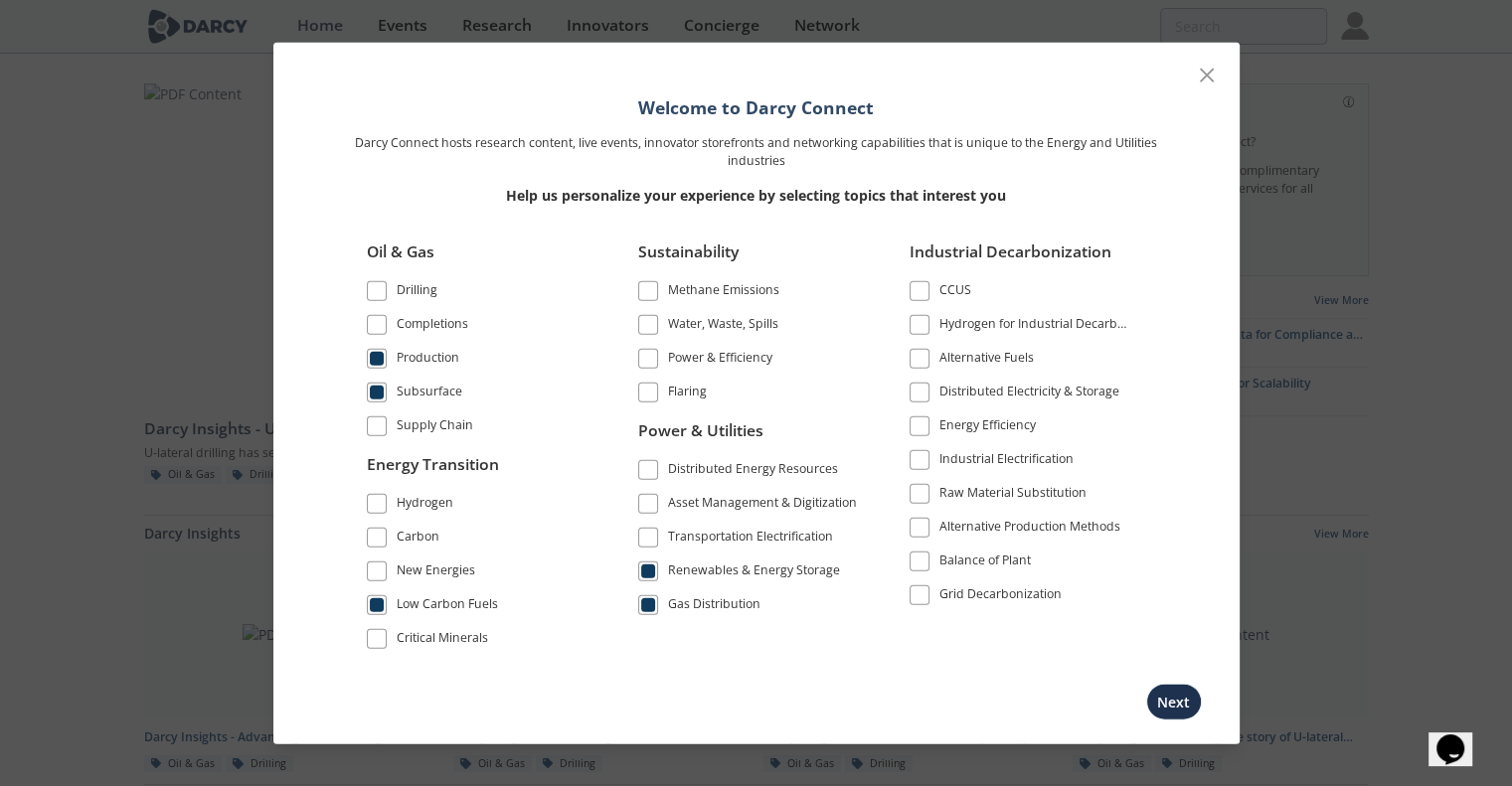 click at bounding box center [920, 358] 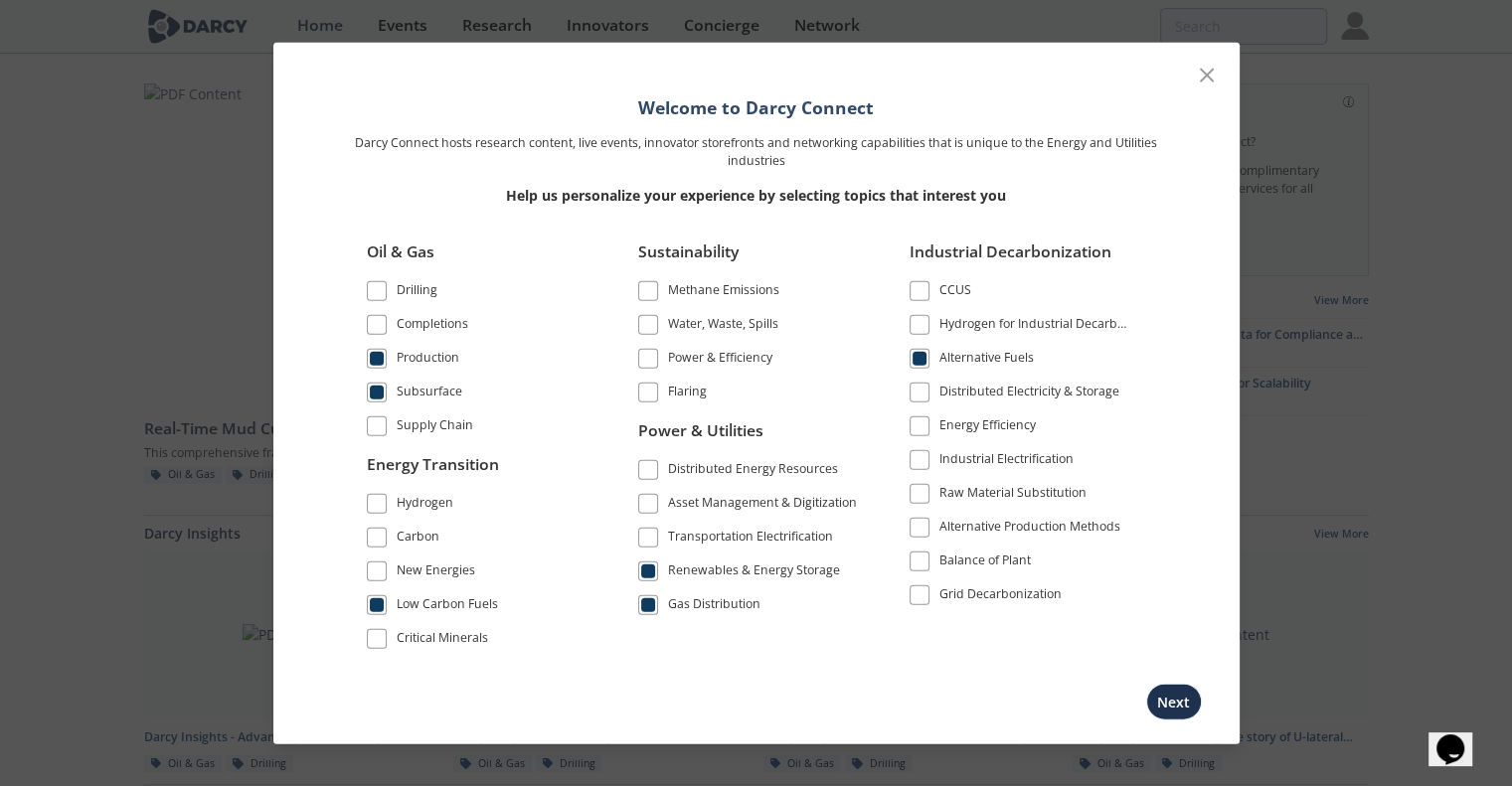 click at bounding box center [920, 425] 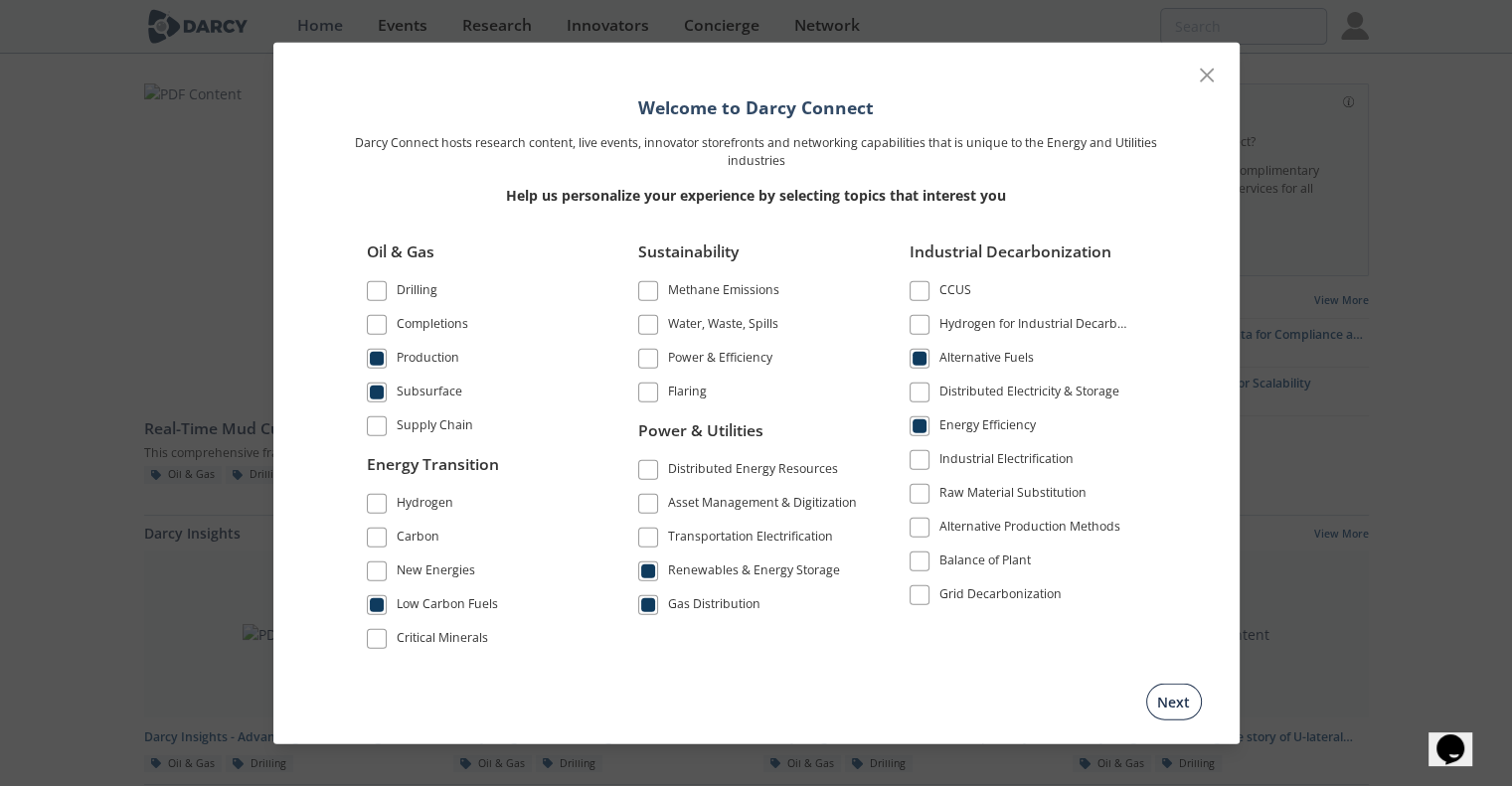 click on "Next" at bounding box center (1174, 702) 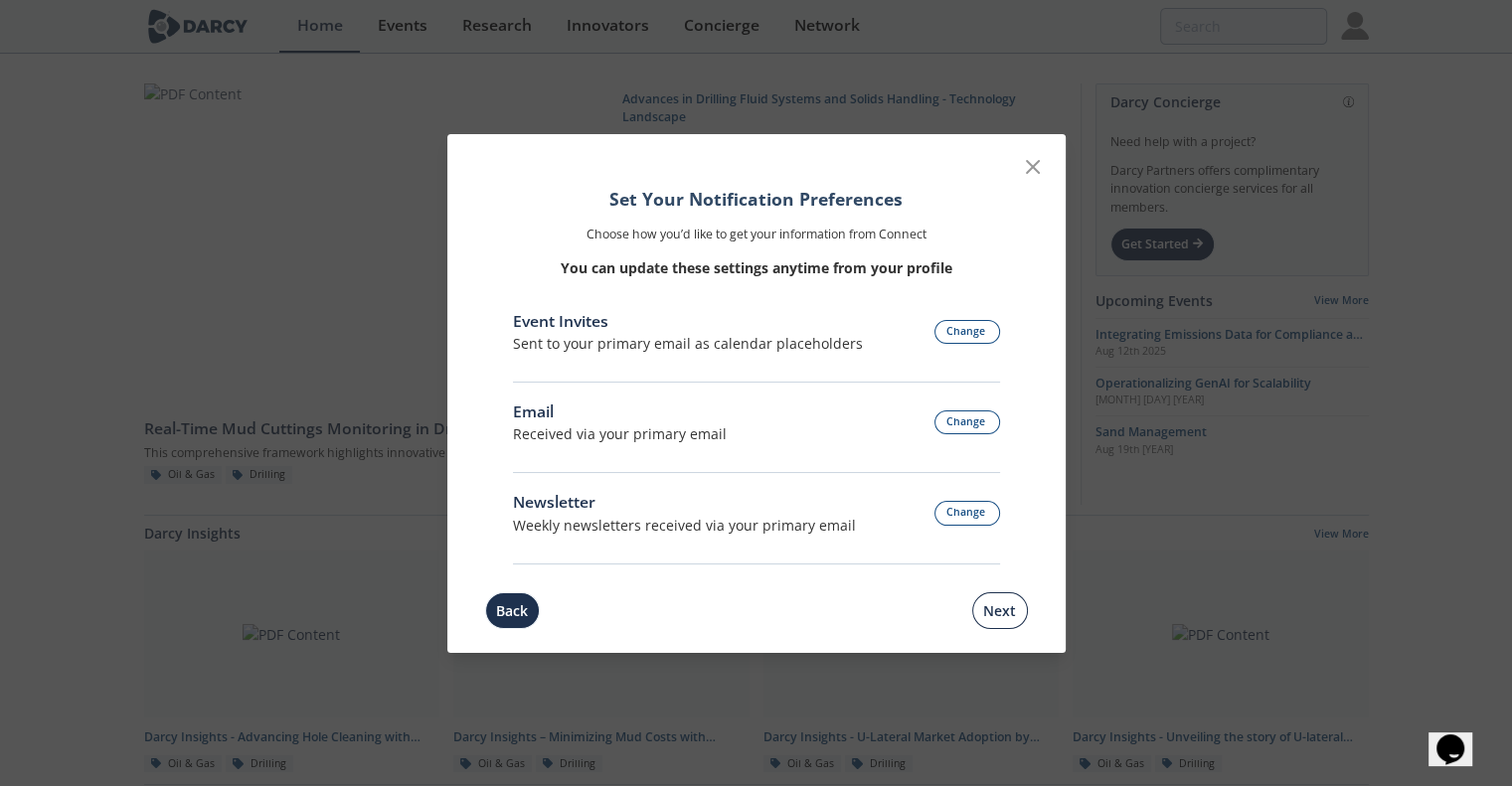 click on "Next" at bounding box center (1000, 610) 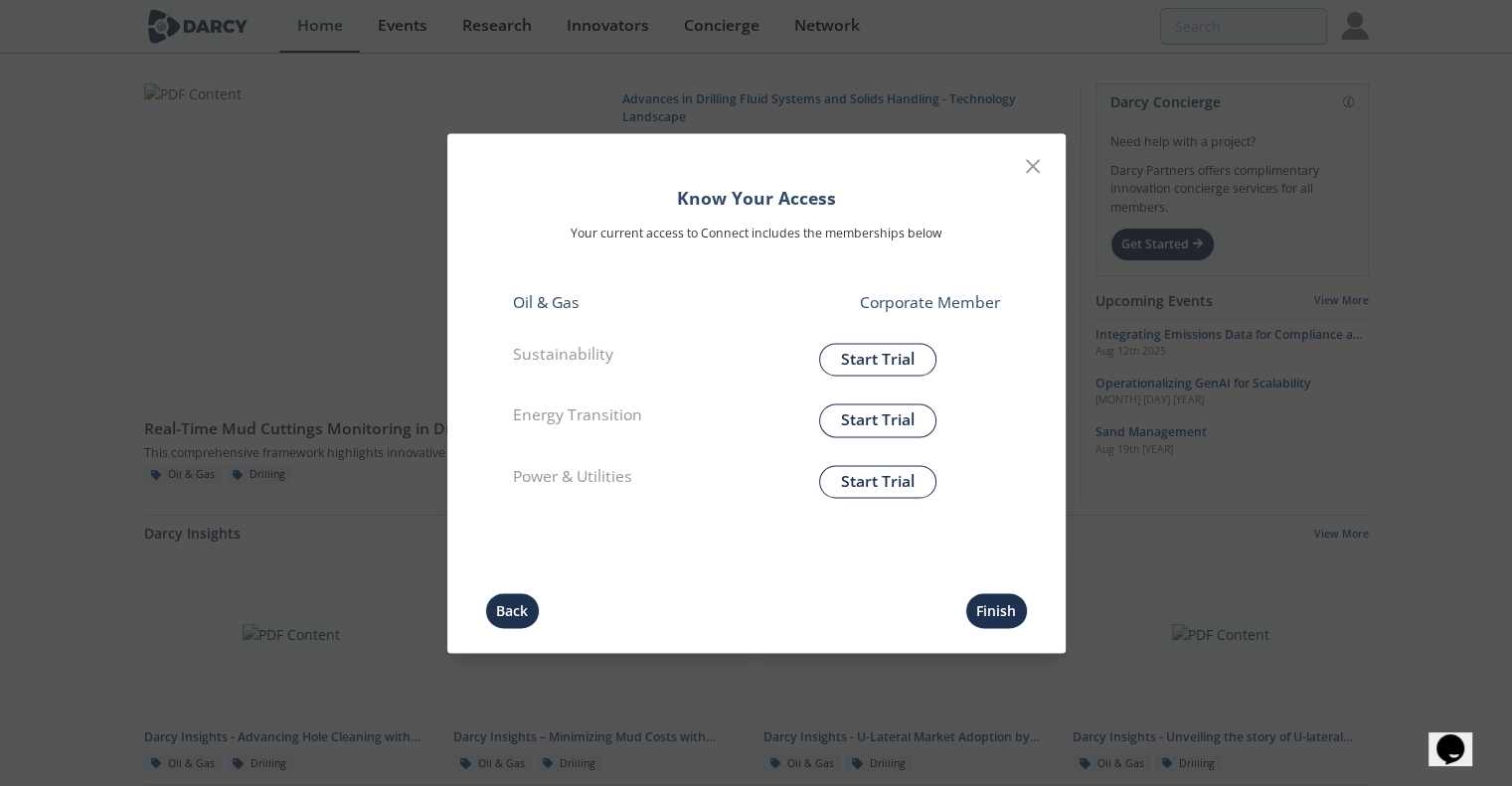 click on "Finish" at bounding box center (996, 610) 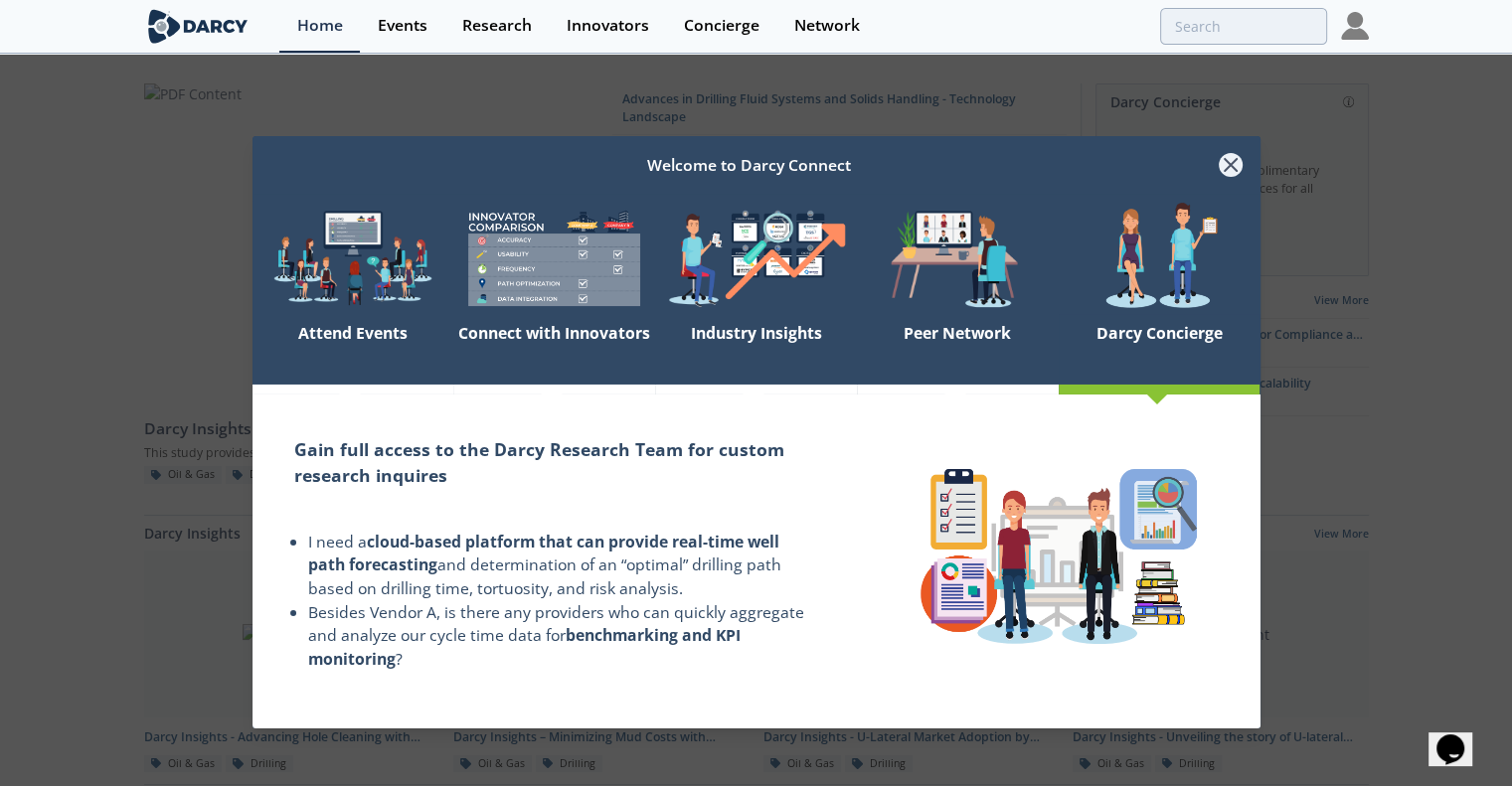 click 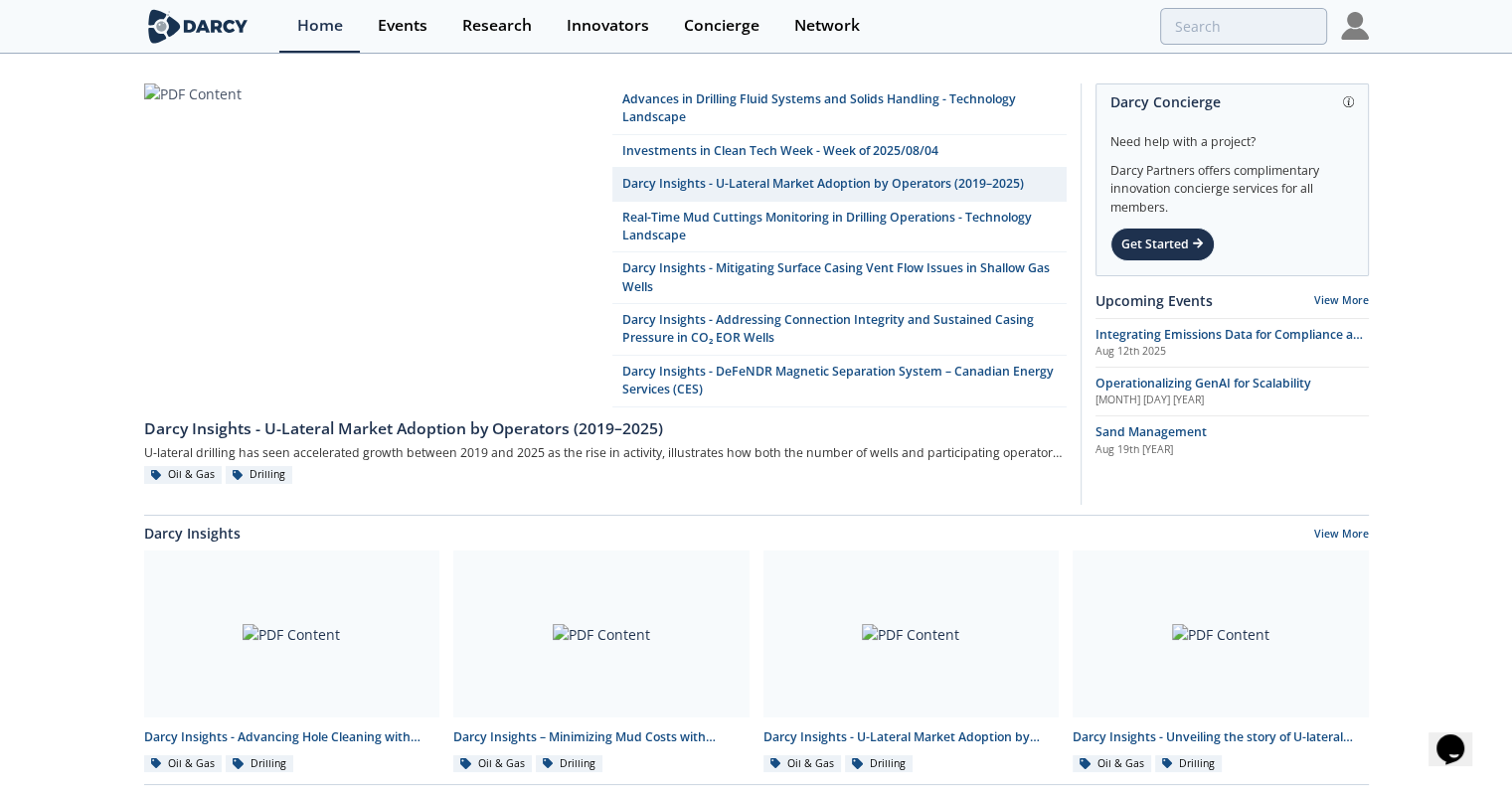 click at bounding box center [1355, 26] 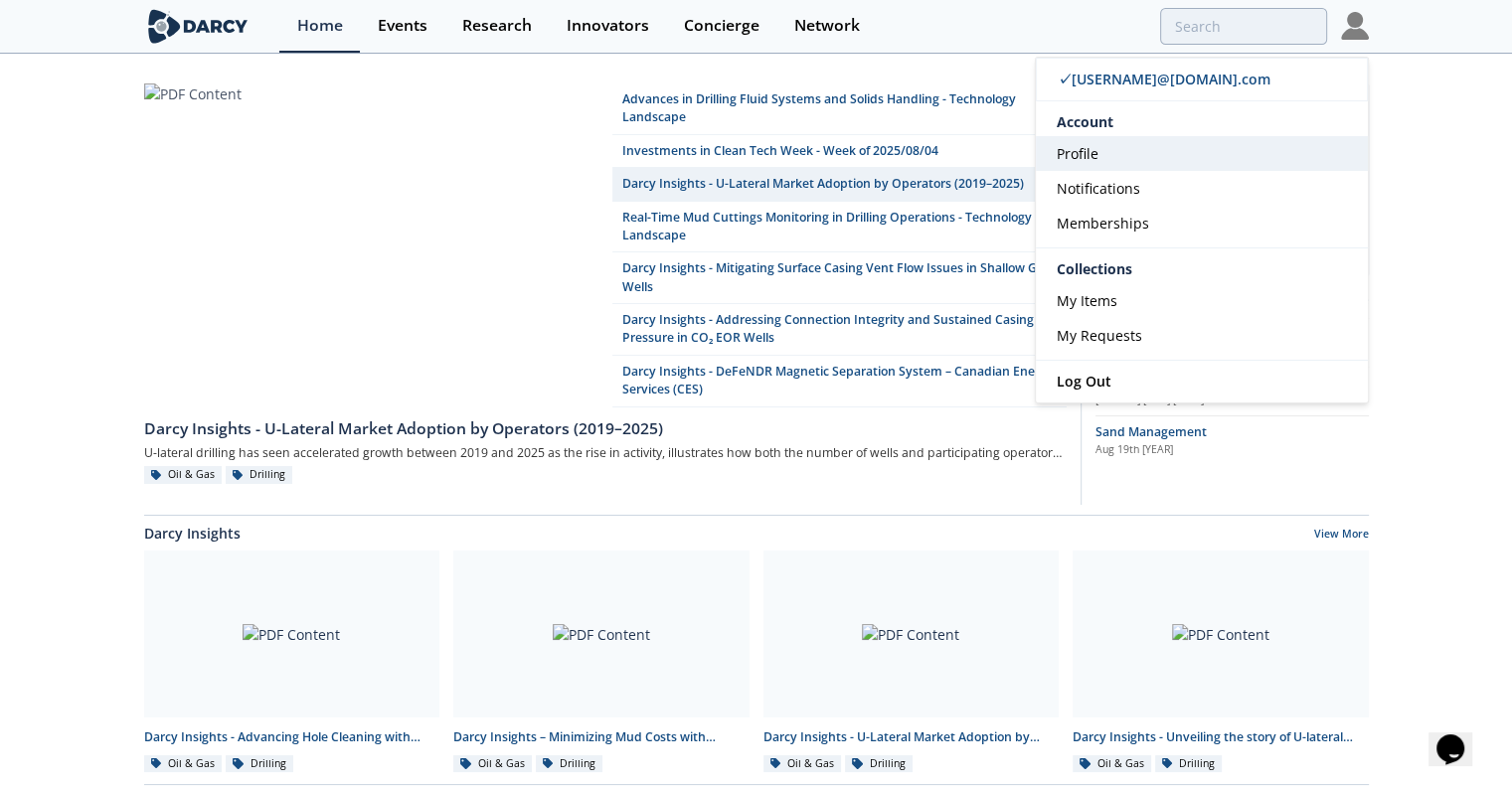 click on "Profile" at bounding box center (1202, 153) 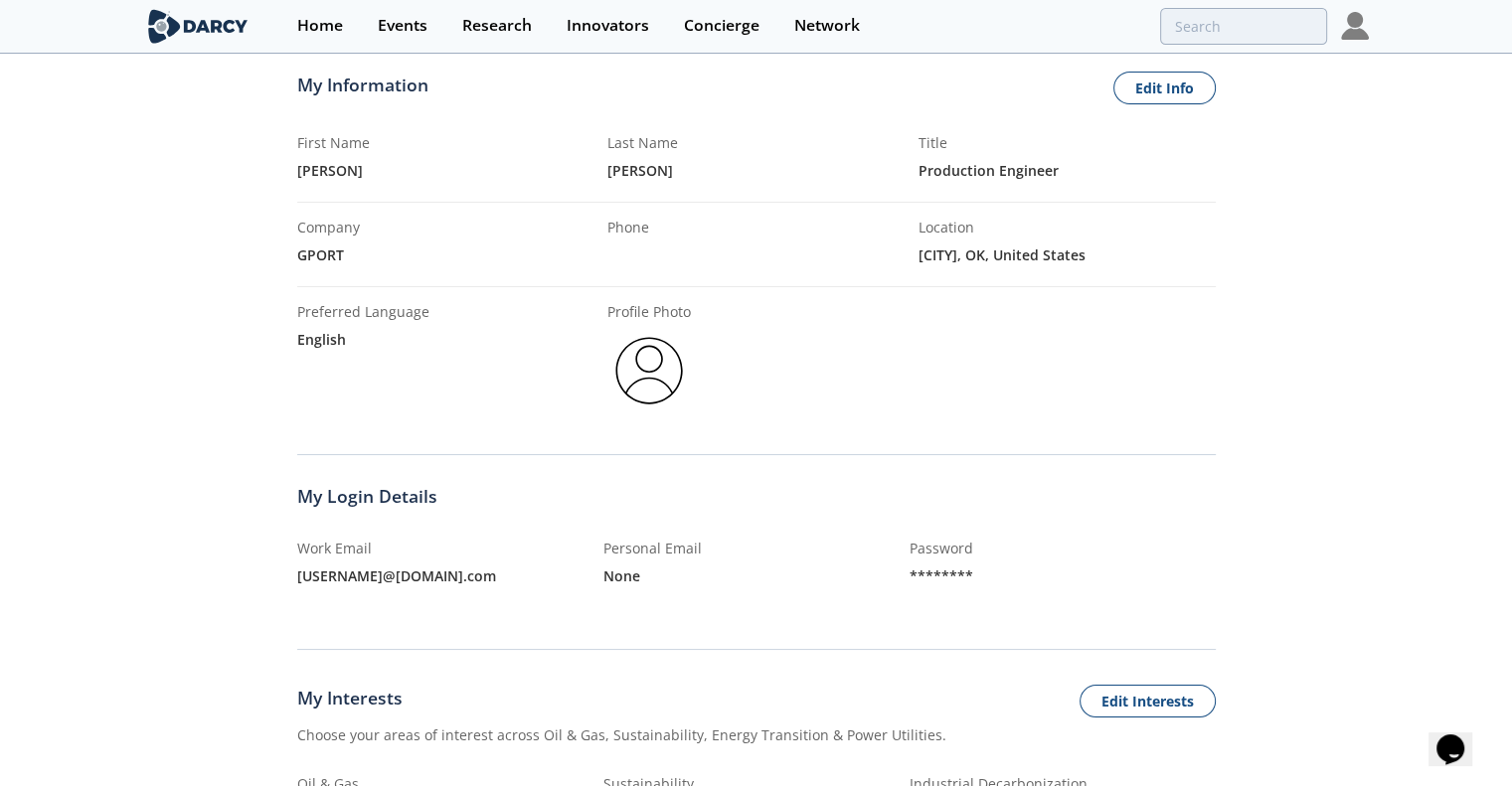 scroll, scrollTop: 0, scrollLeft: 0, axis: both 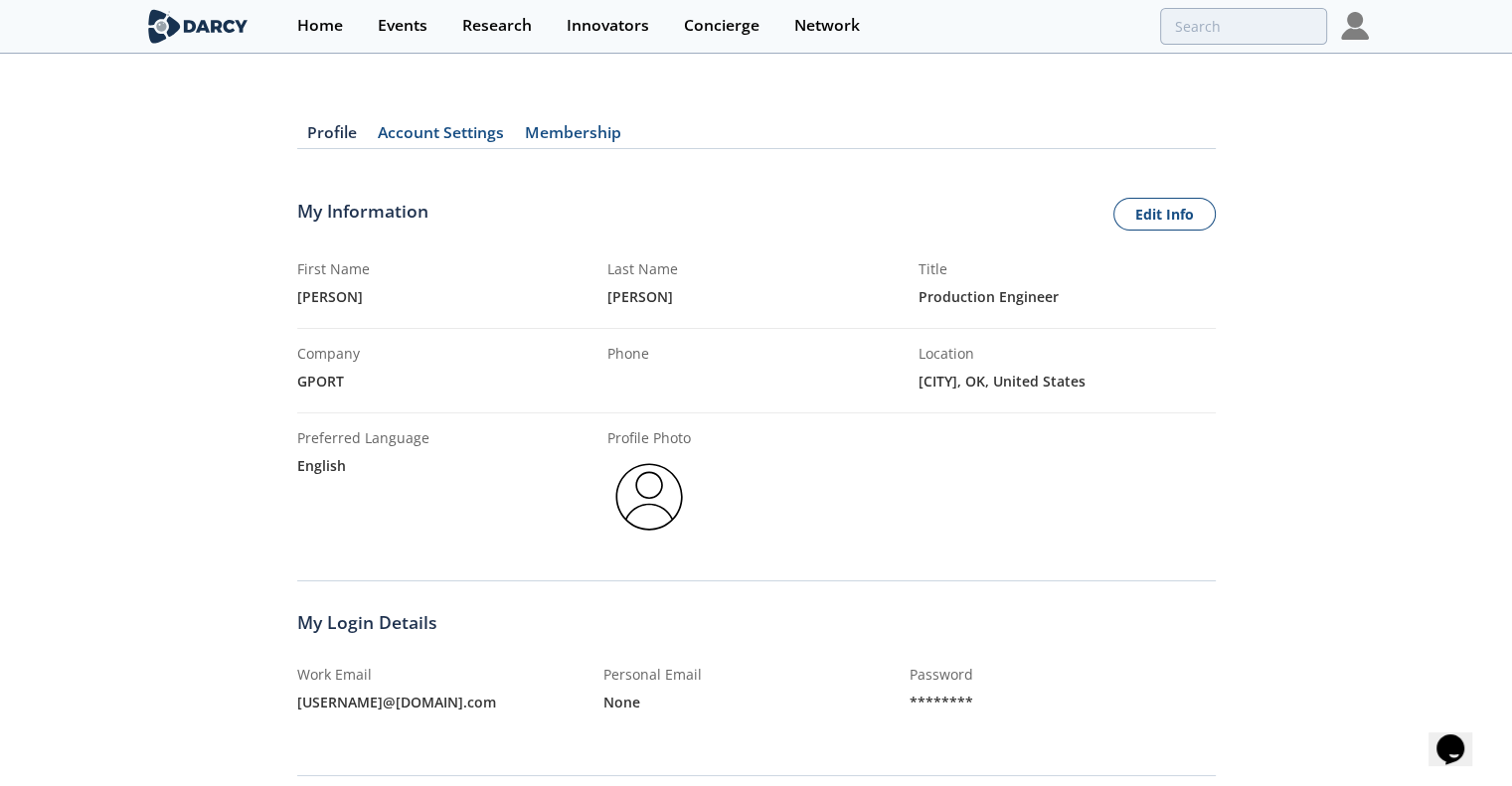 click on "Account Settings" at bounding box center (441, 137) 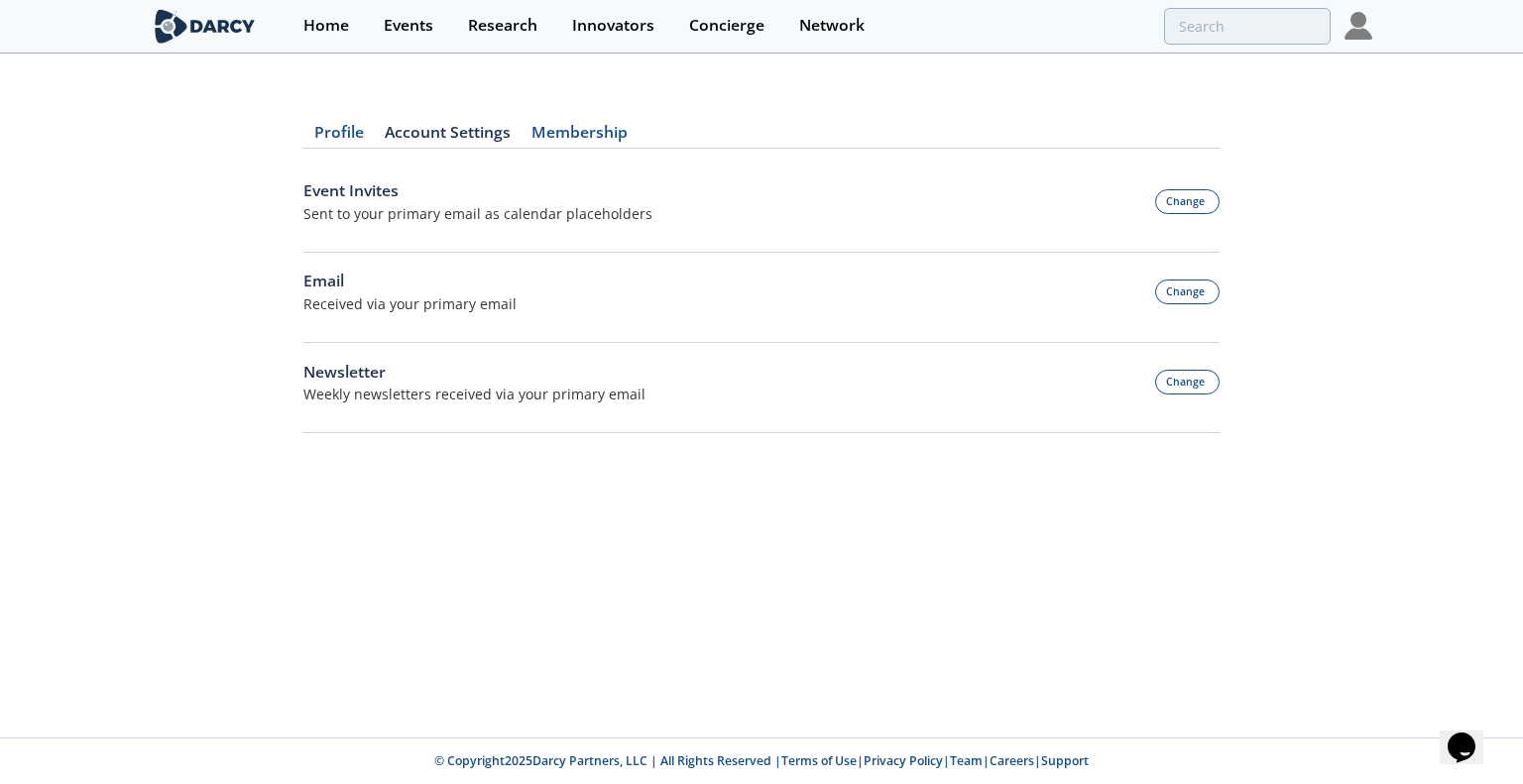 click on "Membership" at bounding box center [579, 137] 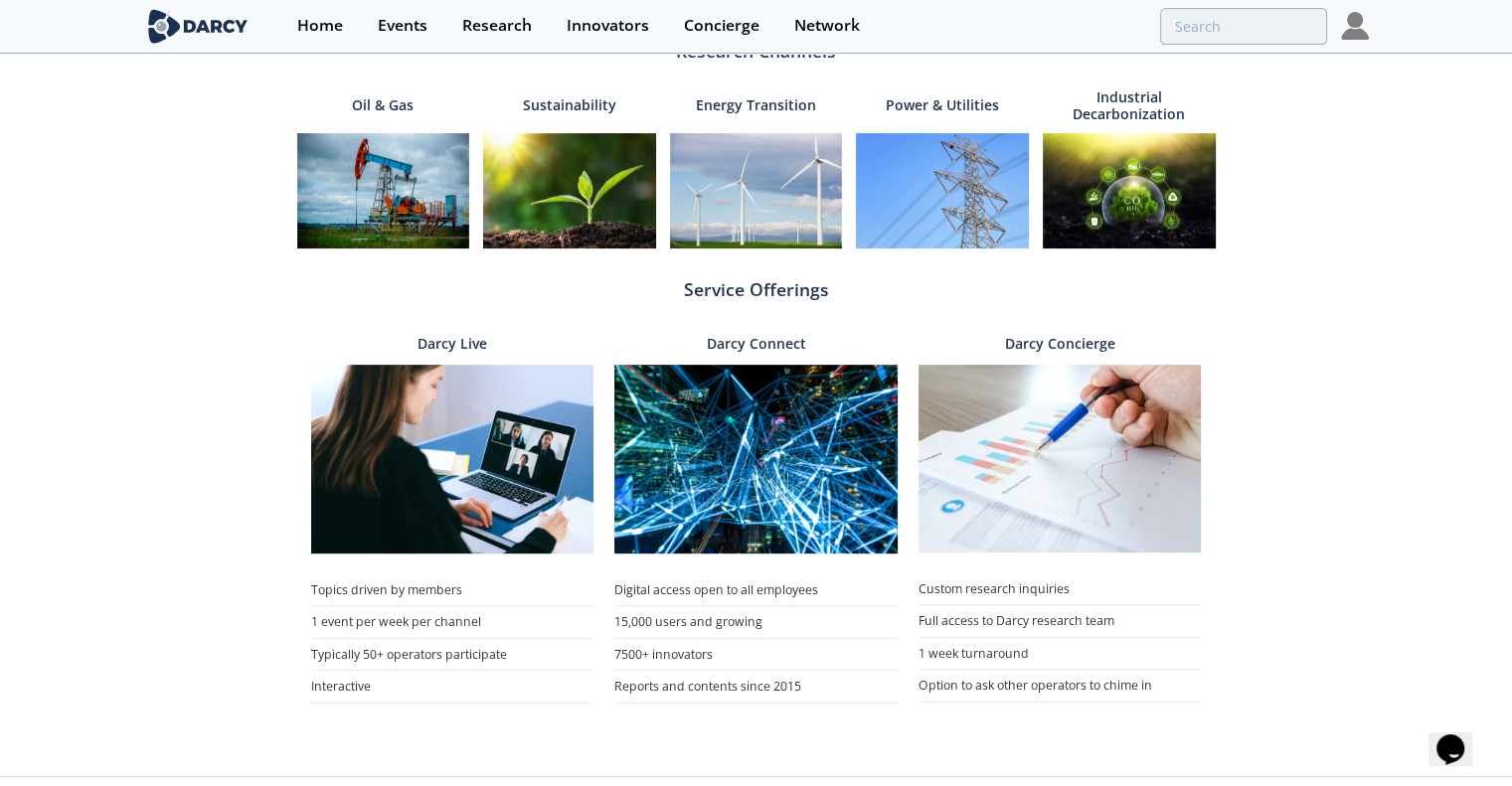 scroll, scrollTop: 0, scrollLeft: 0, axis: both 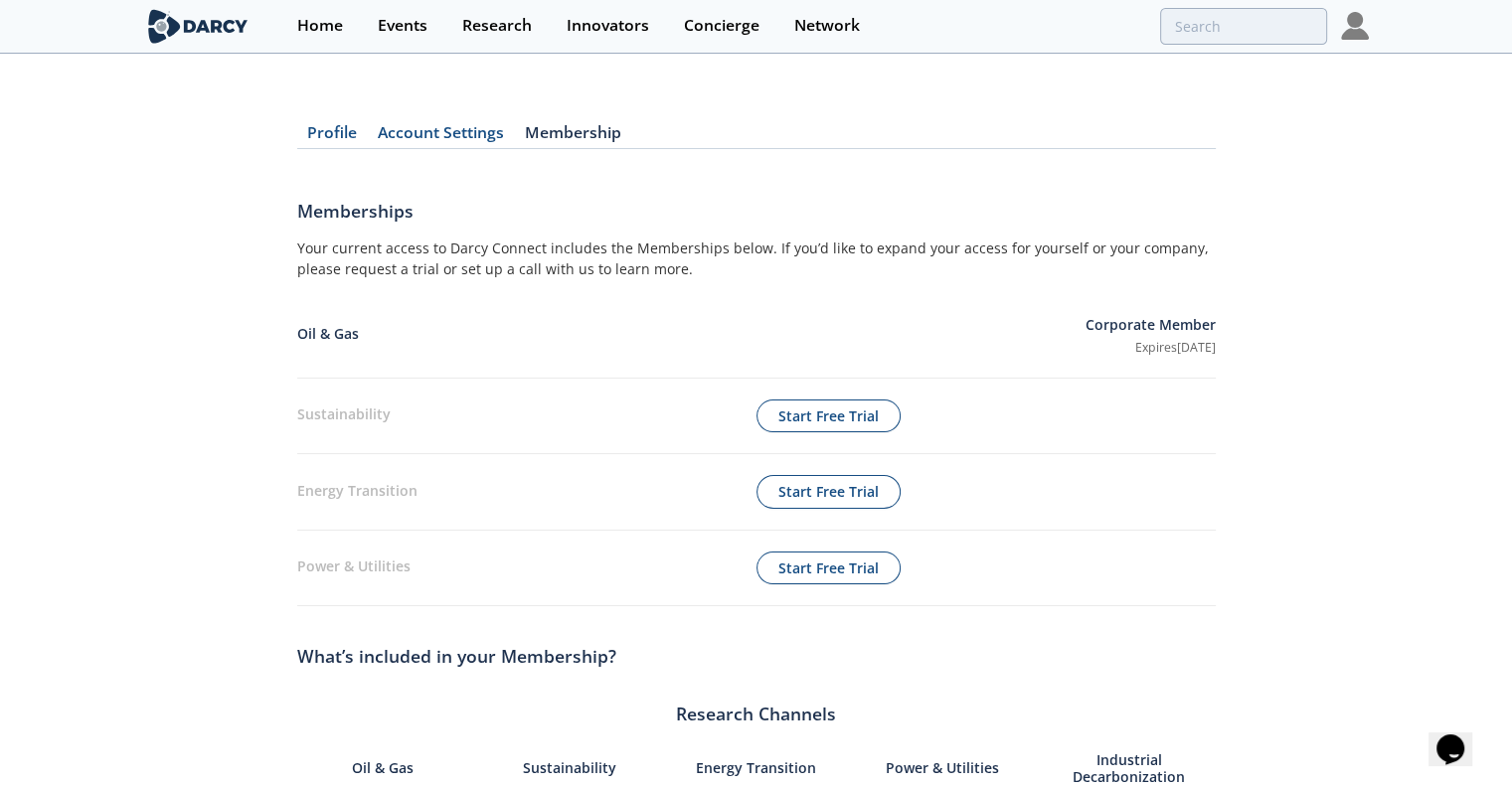 click at bounding box center [1355, 26] 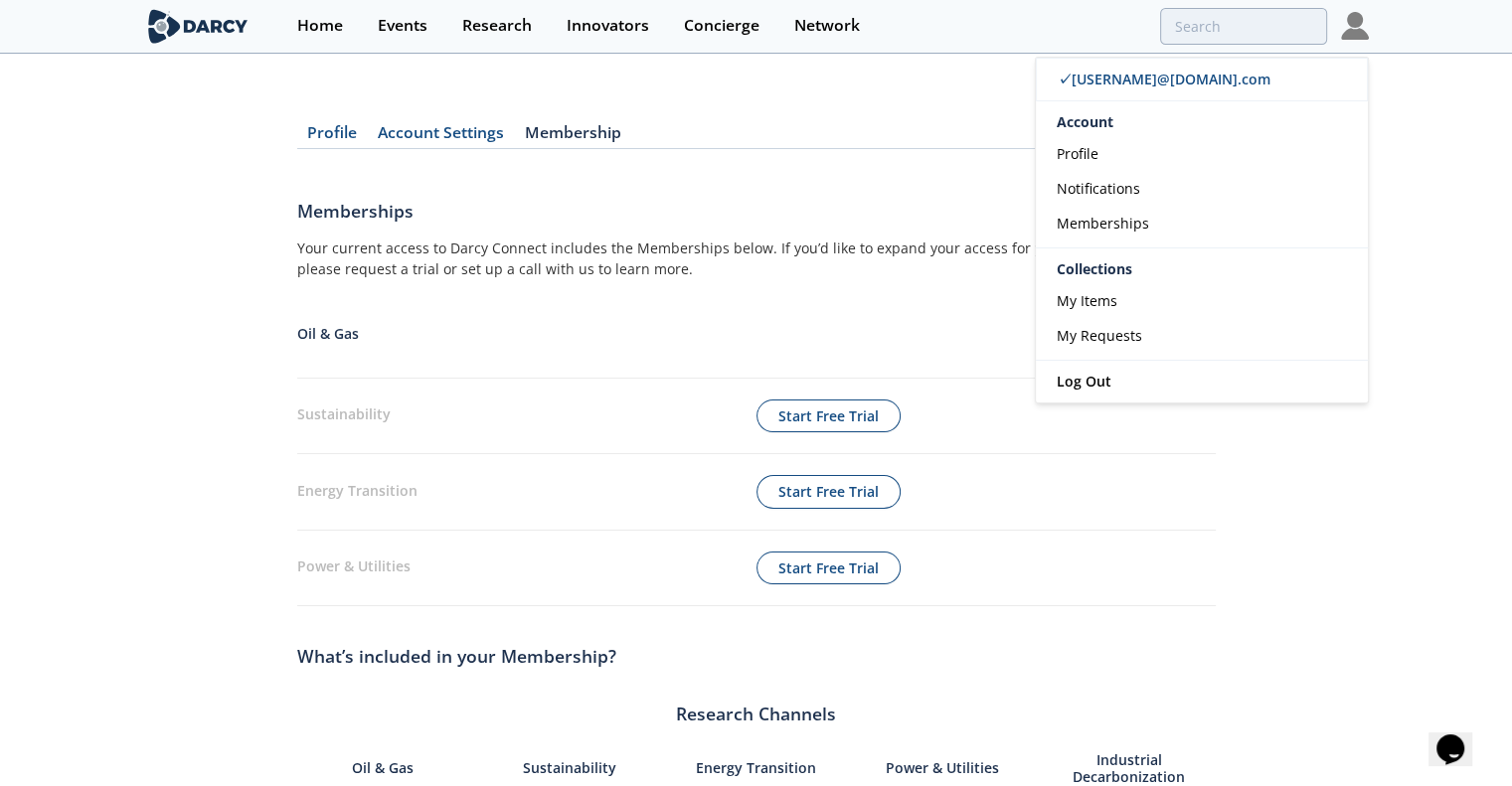 click on "Oil & Gas
Corporate Member
Expires  12/31/[YEAR]" at bounding box center (756, 336) 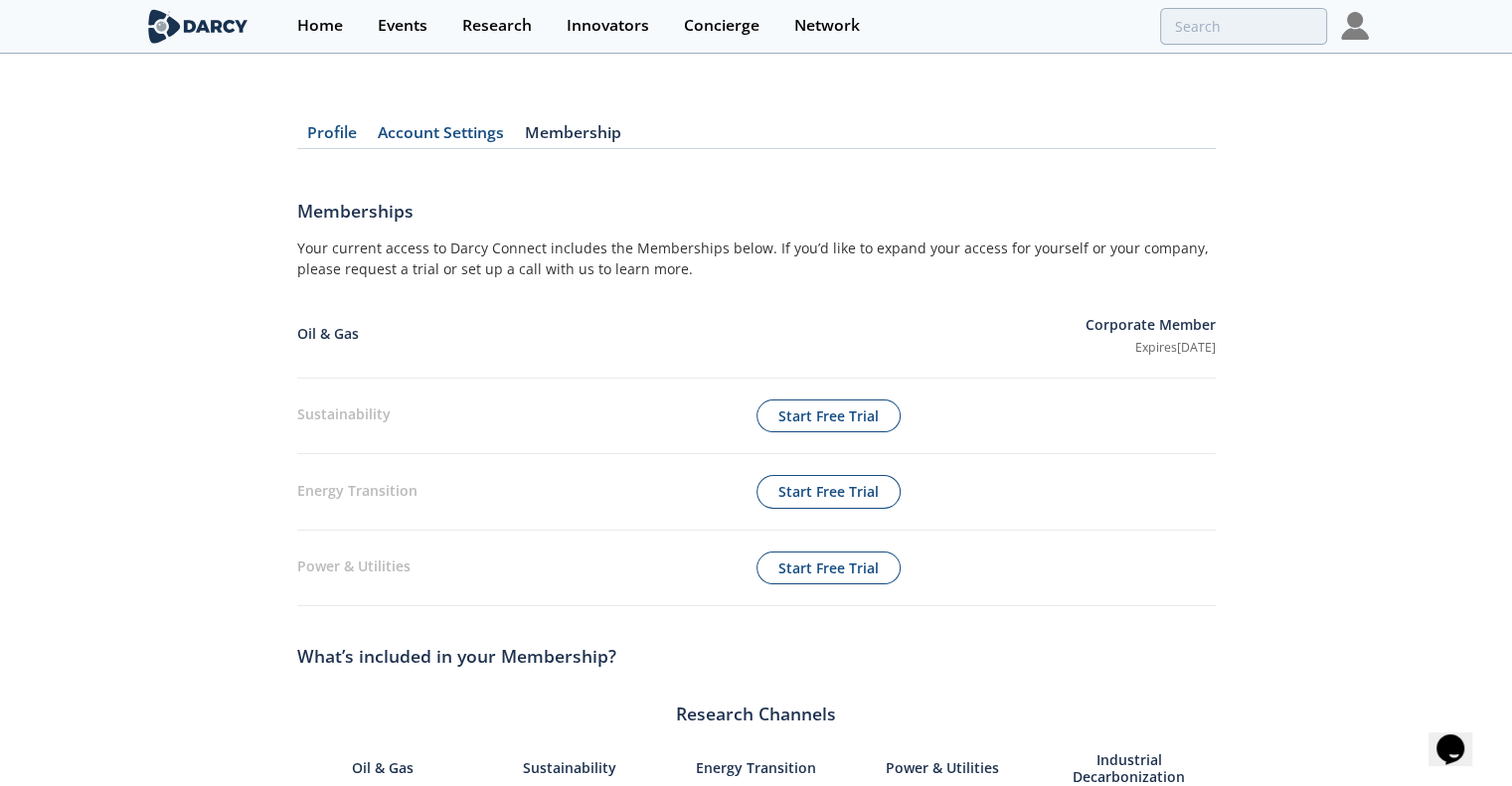 click at bounding box center (1355, 26) 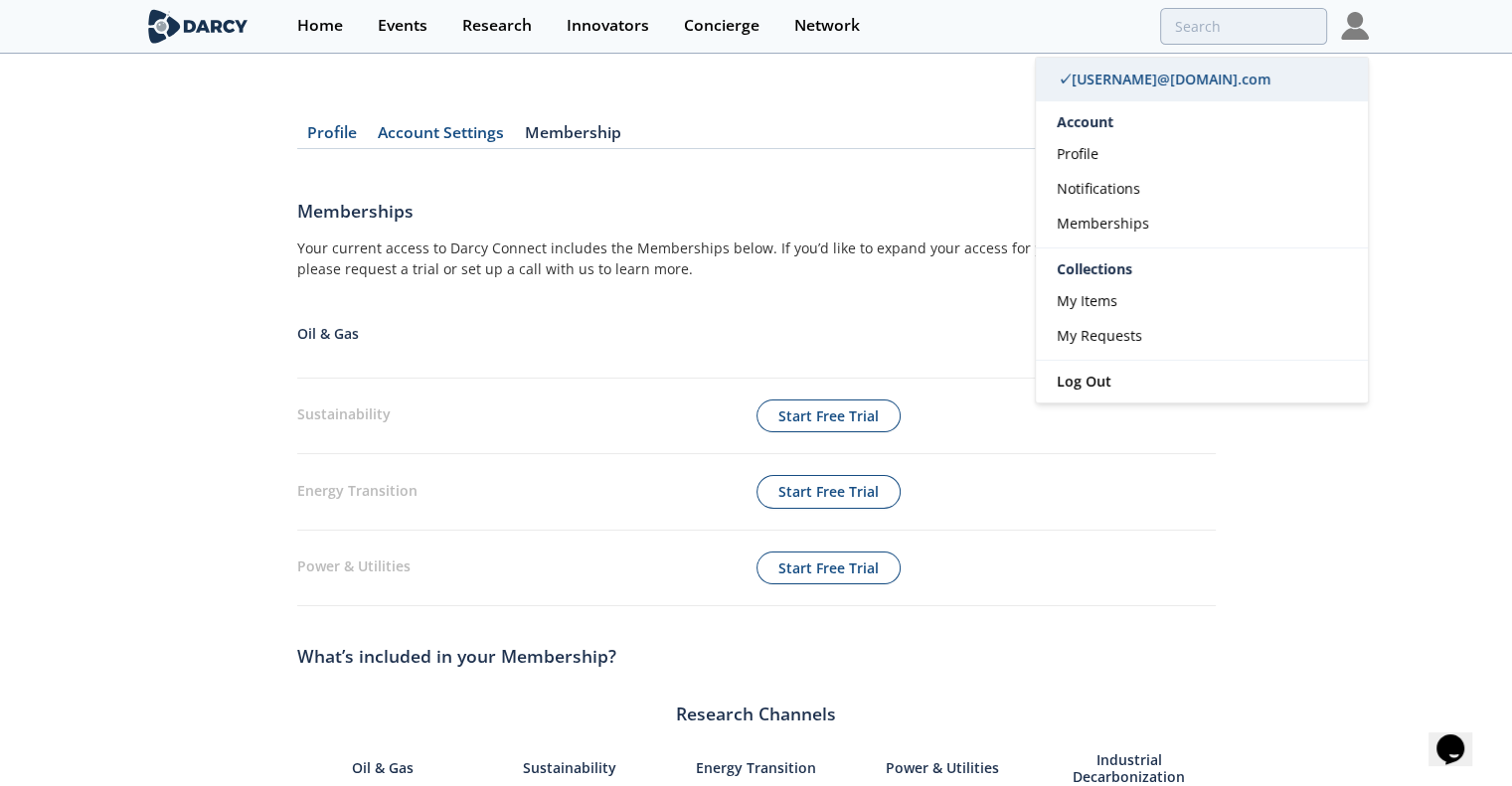 click on "✓  [EMAIL]" at bounding box center (1164, 79) 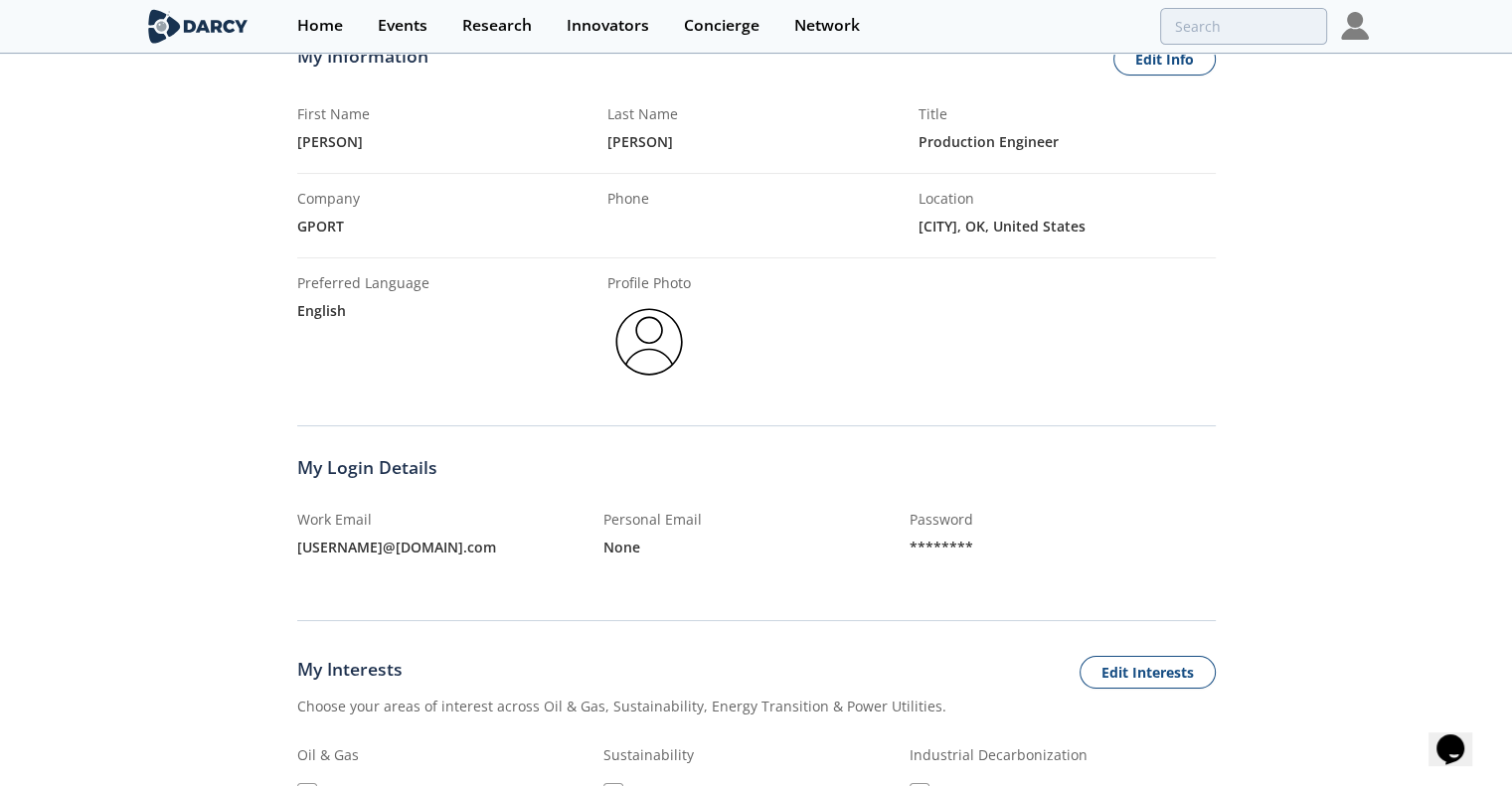 scroll, scrollTop: 159, scrollLeft: 0, axis: vertical 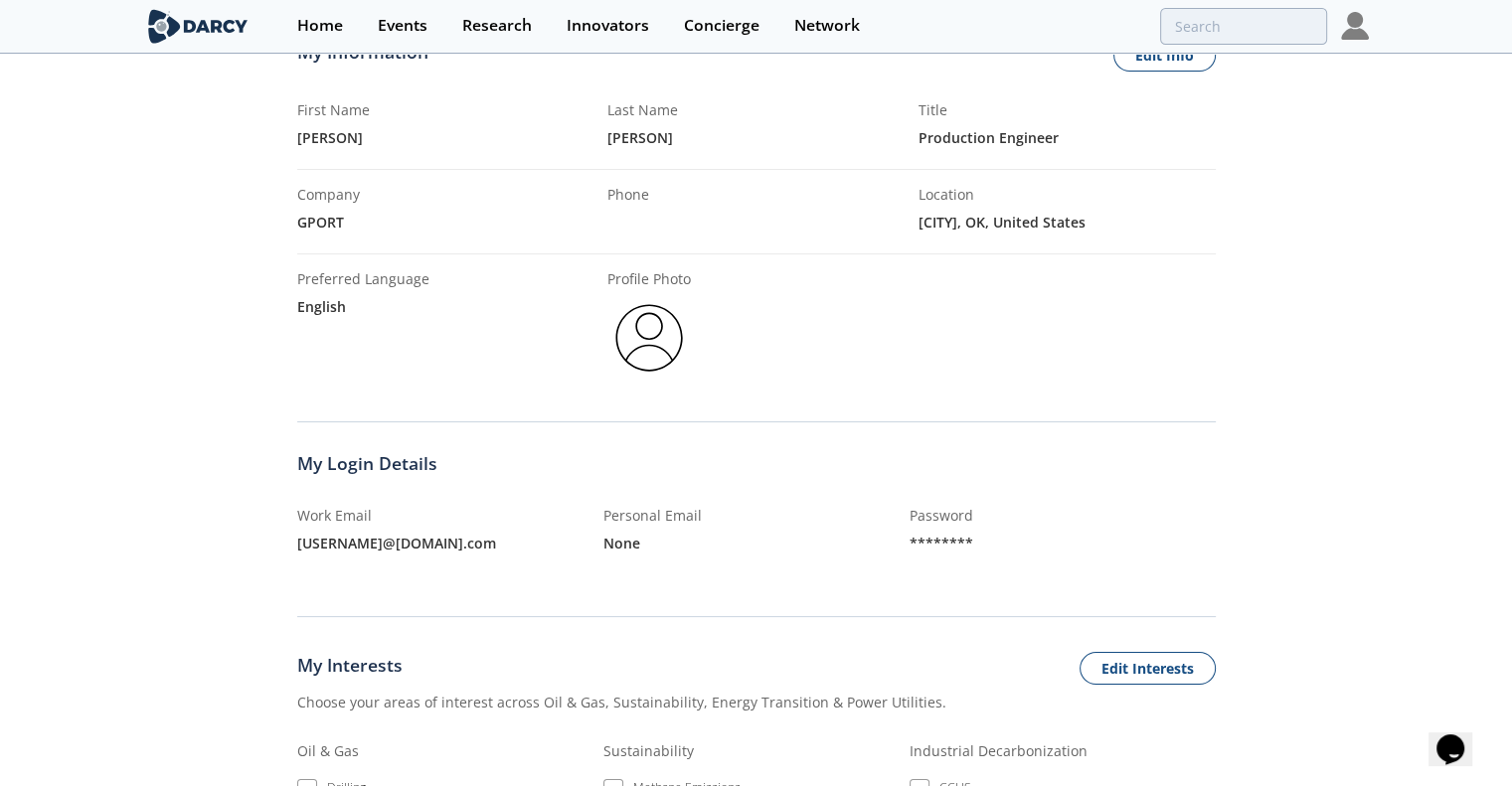 click on "********" at bounding box center (1063, 543) 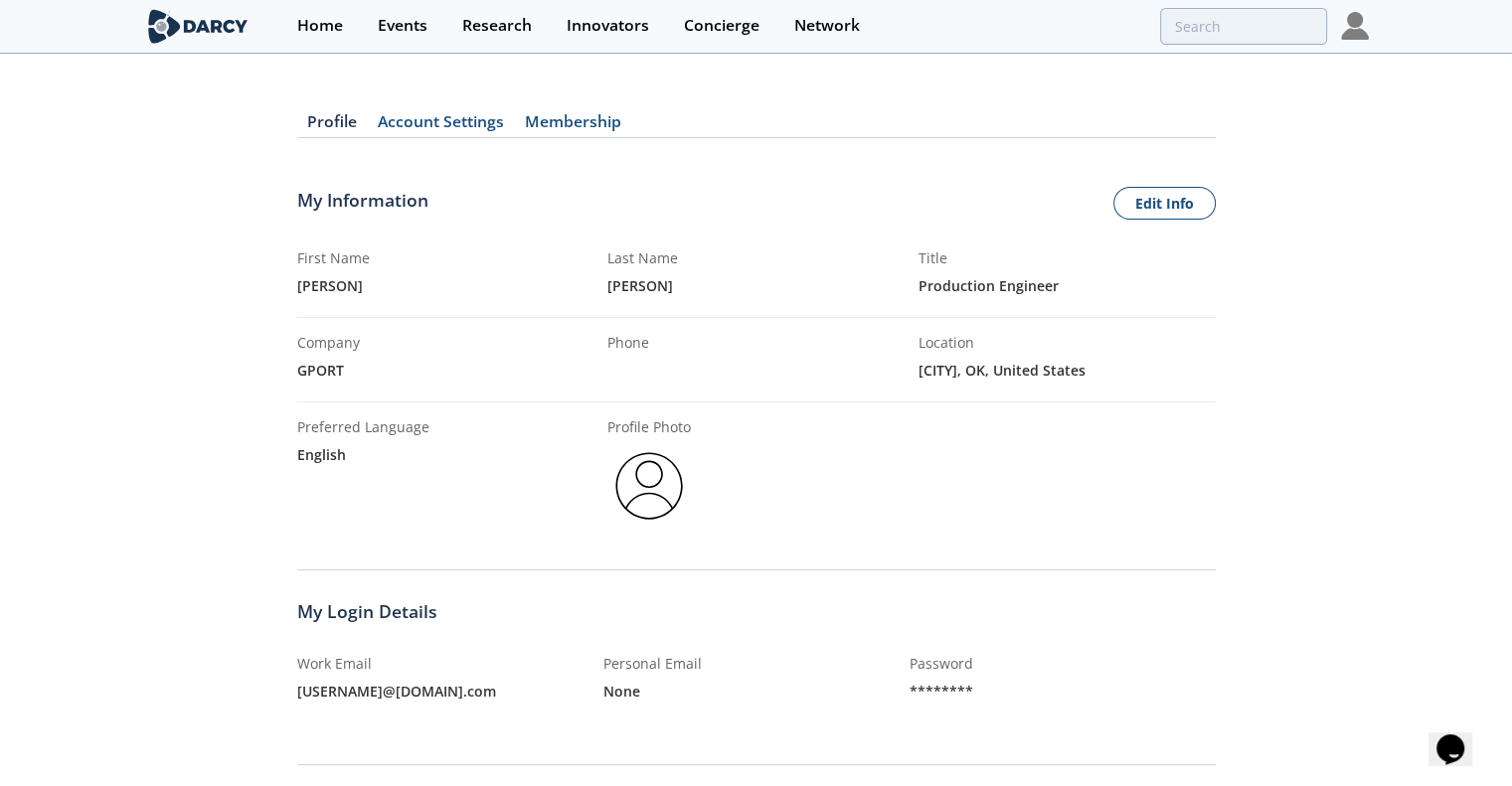 scroll, scrollTop: 0, scrollLeft: 0, axis: both 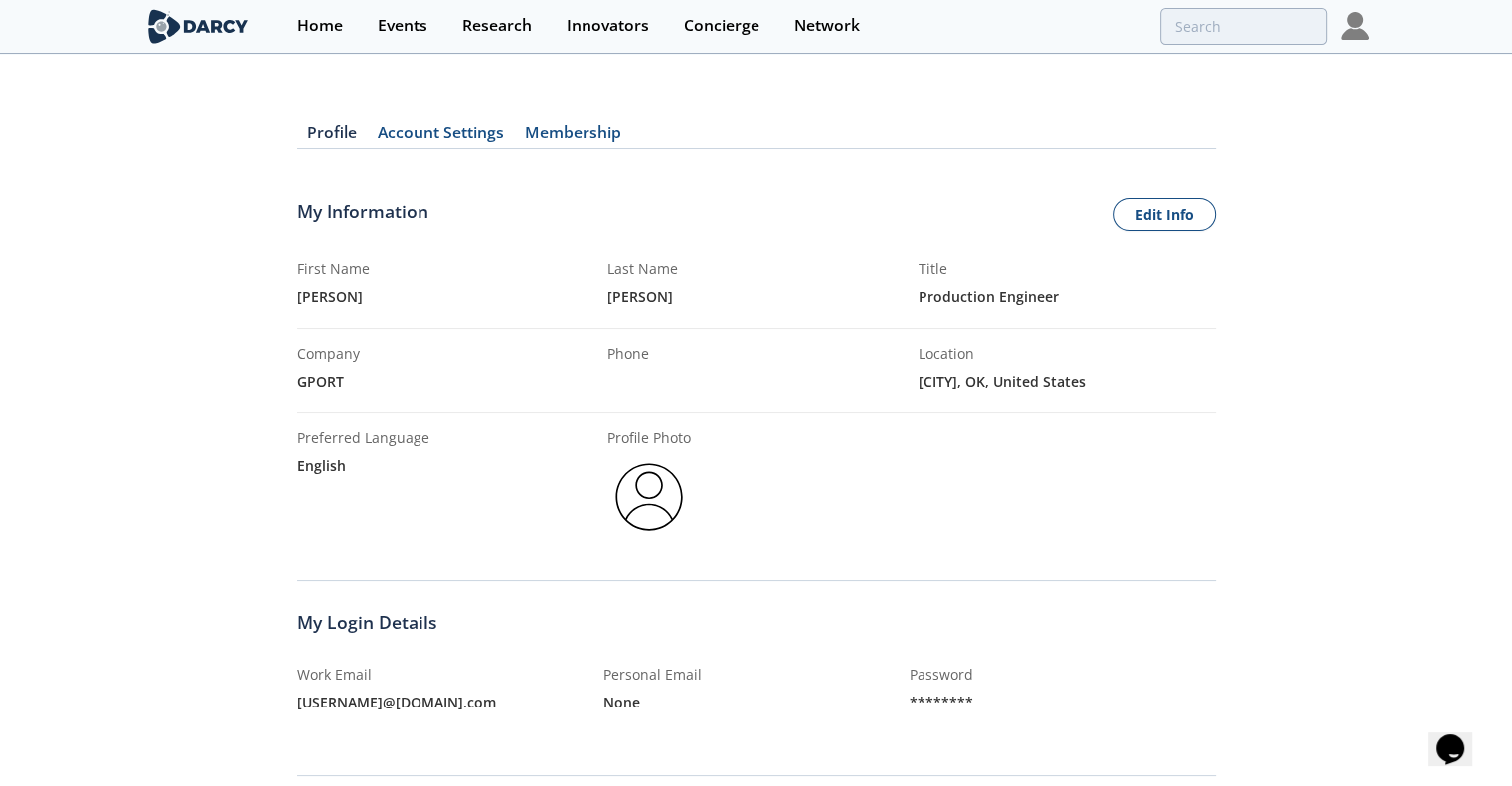 click on "Account Settings" at bounding box center [441, 137] 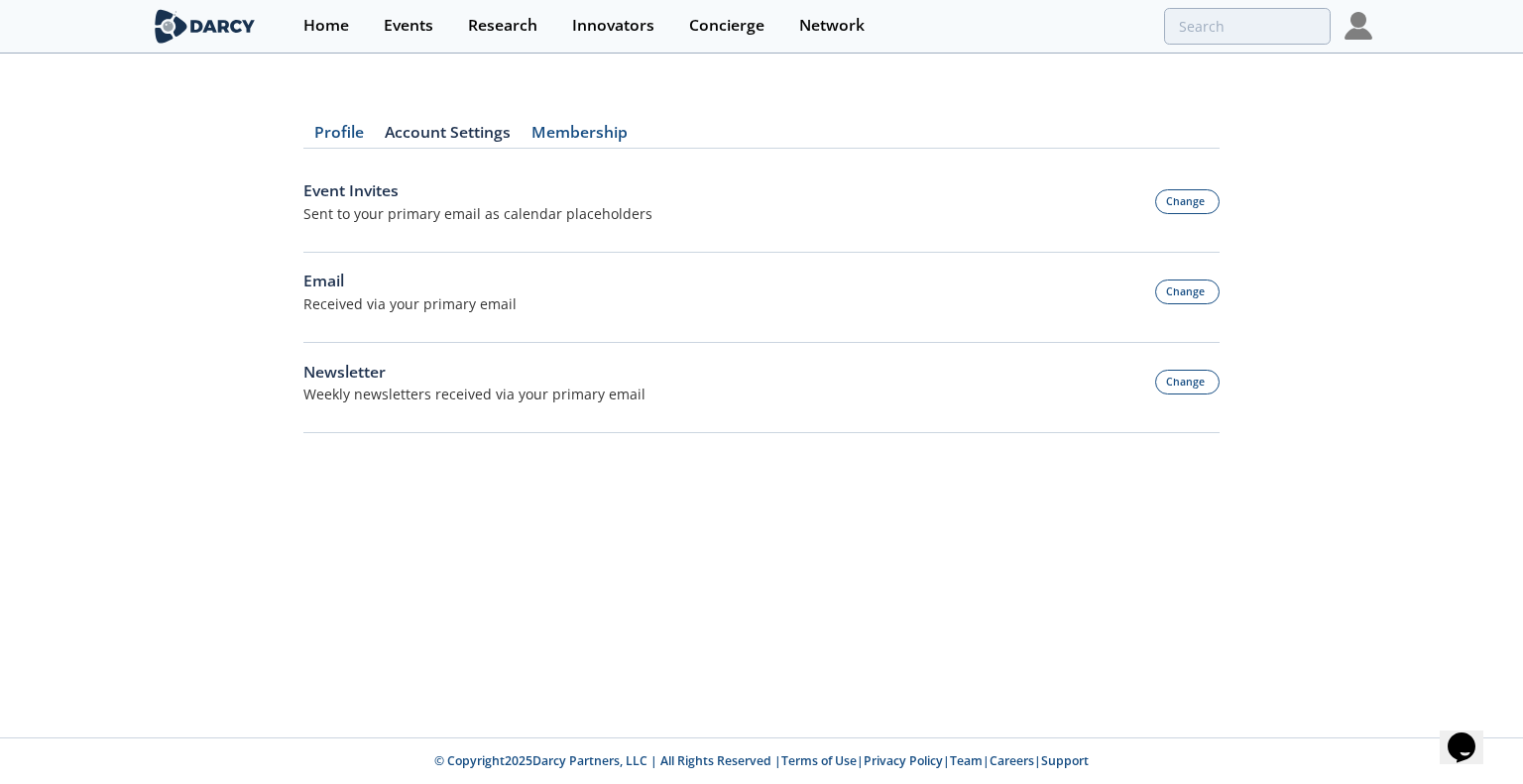click on "Membership" at bounding box center [579, 137] 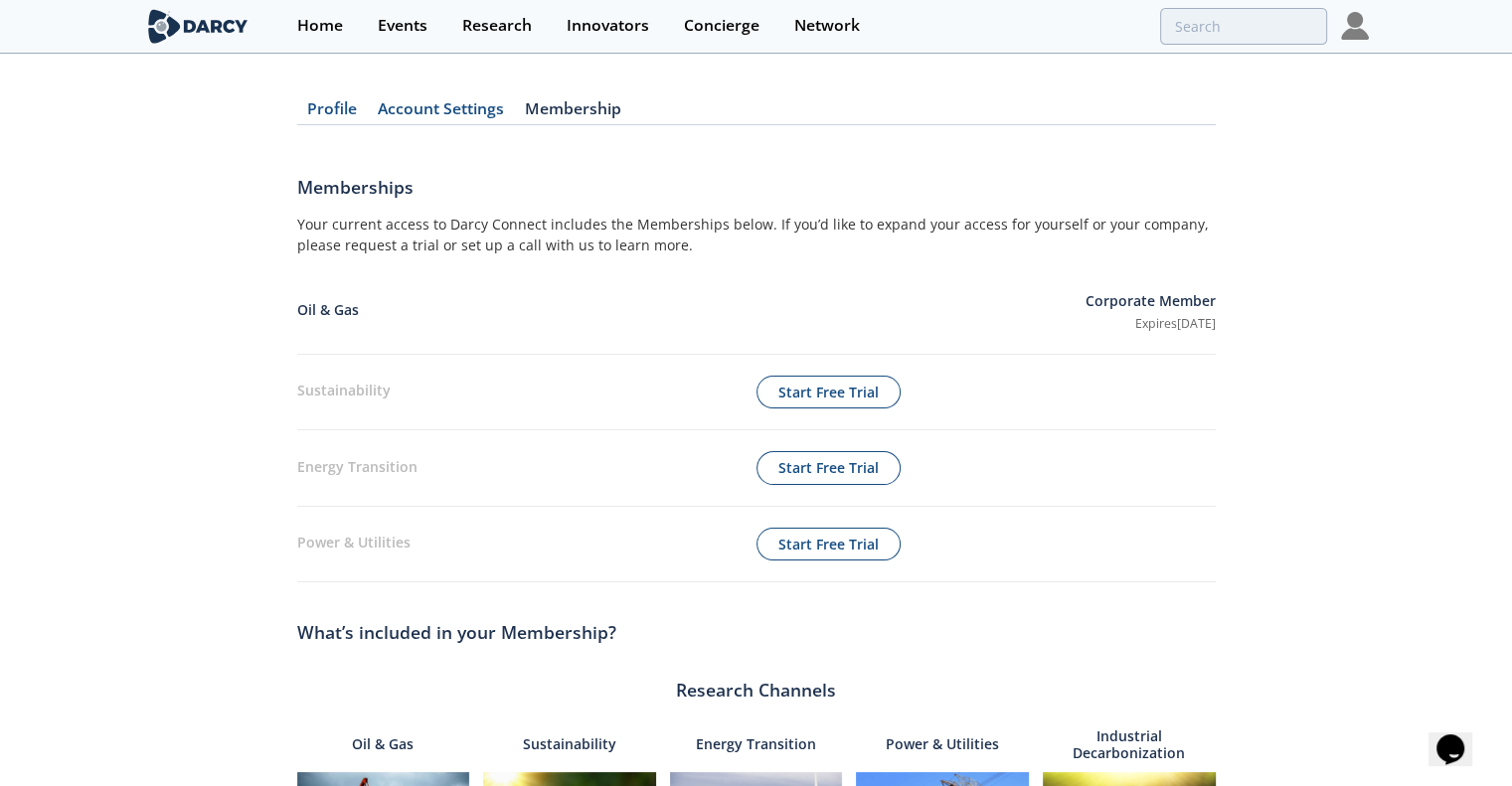scroll, scrollTop: 0, scrollLeft: 0, axis: both 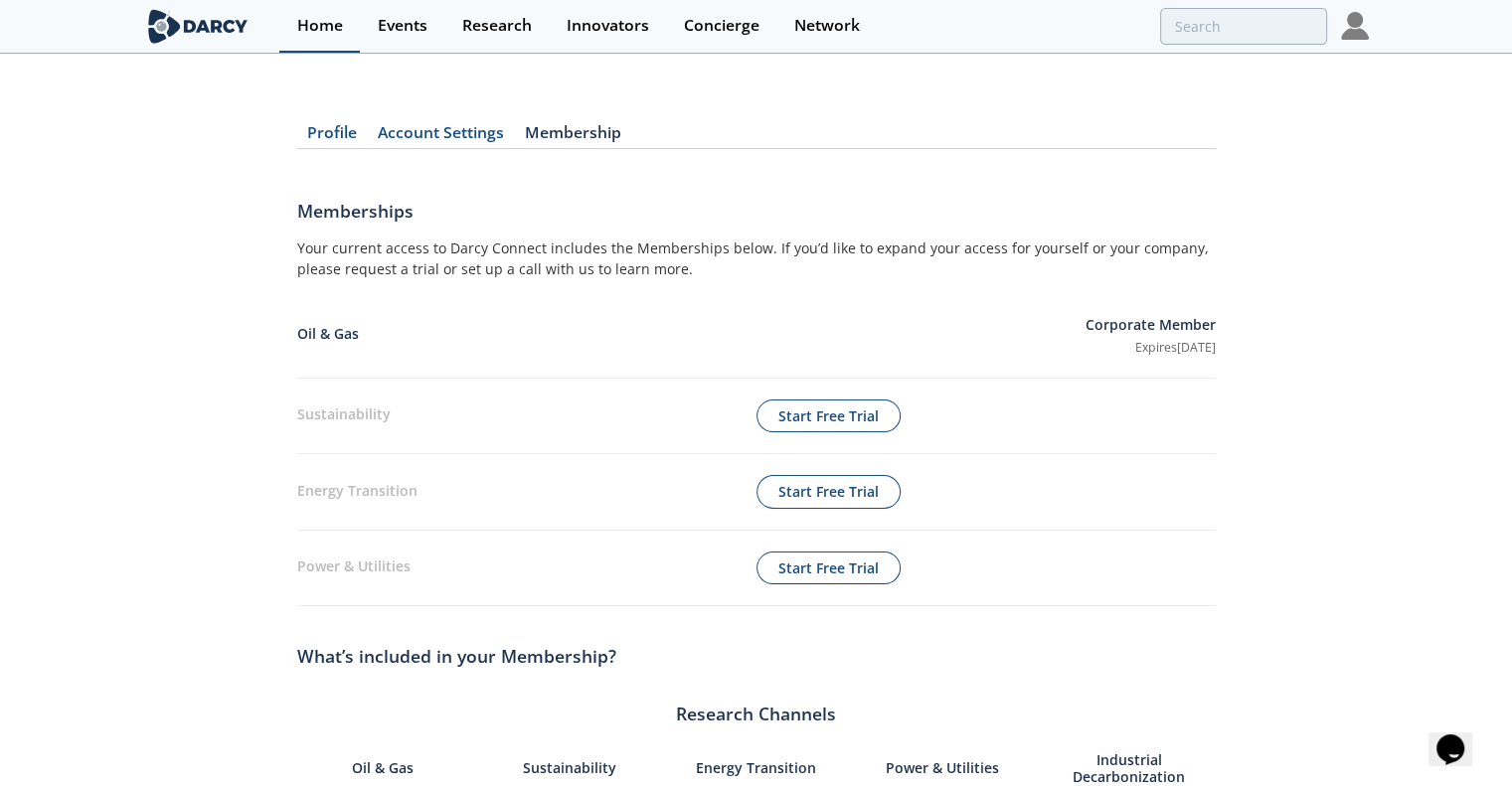 click on "Home" at bounding box center [320, 26] 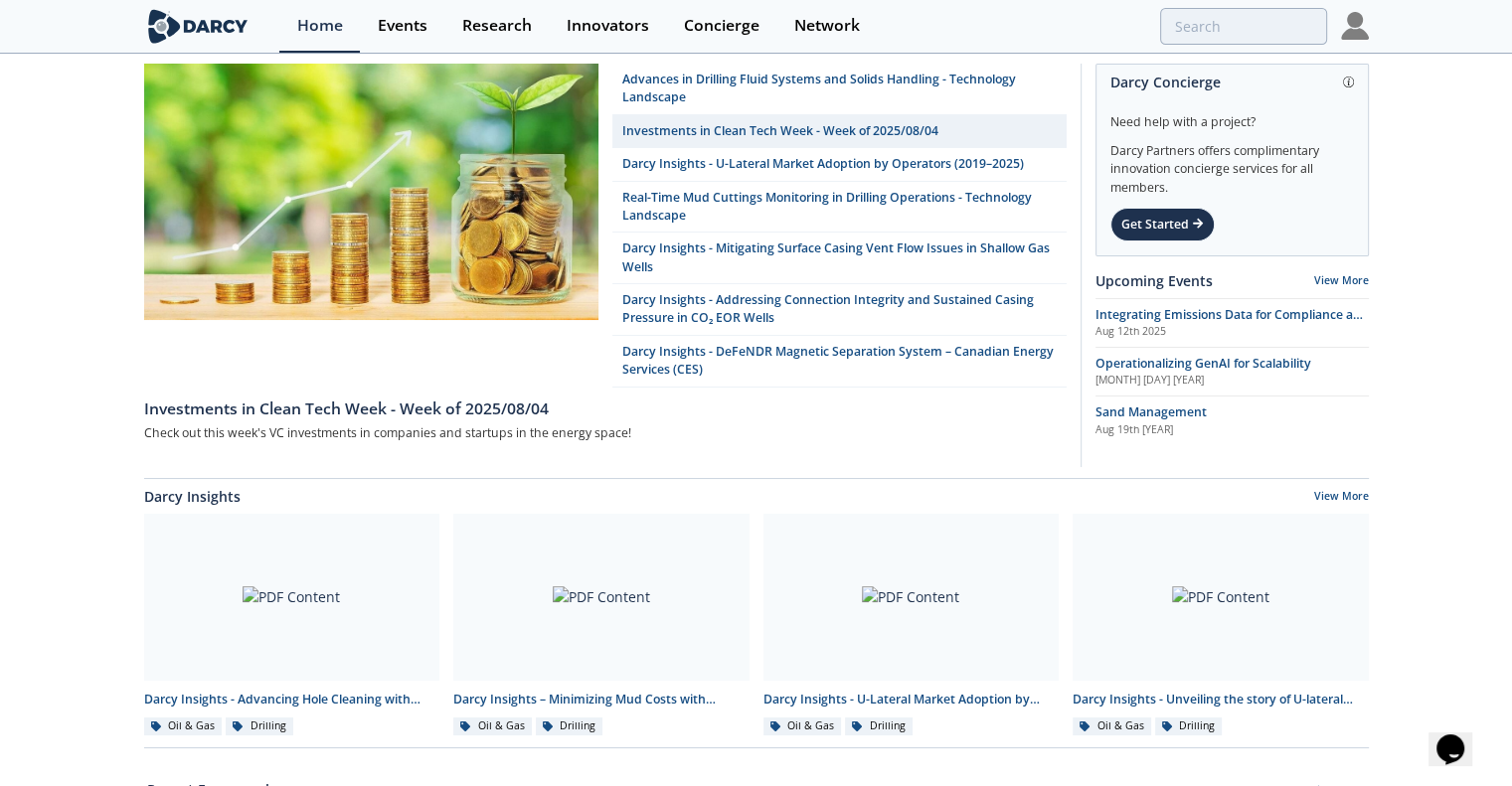 scroll, scrollTop: 0, scrollLeft: 0, axis: both 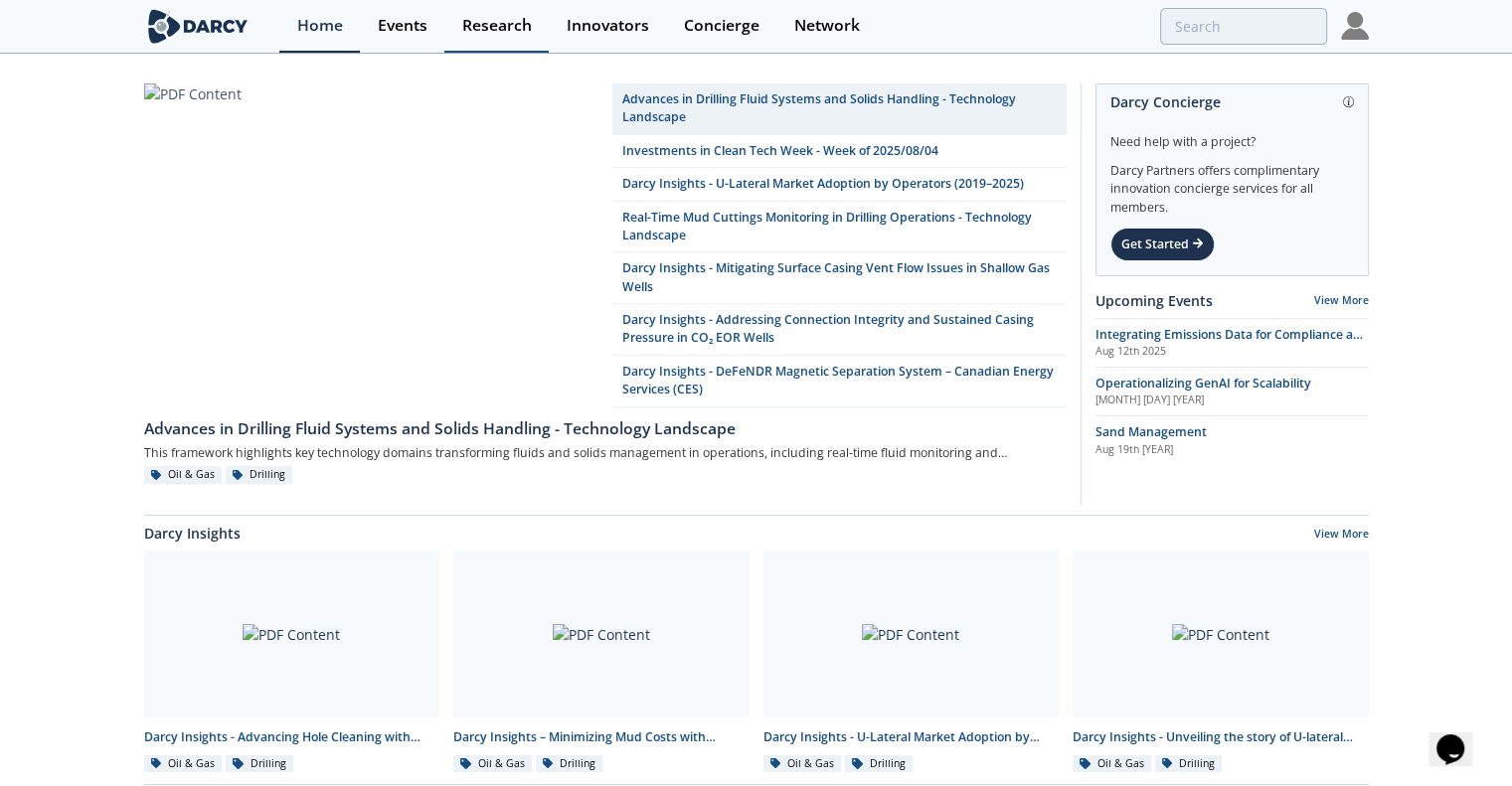 click on "Research" at bounding box center (496, 26) 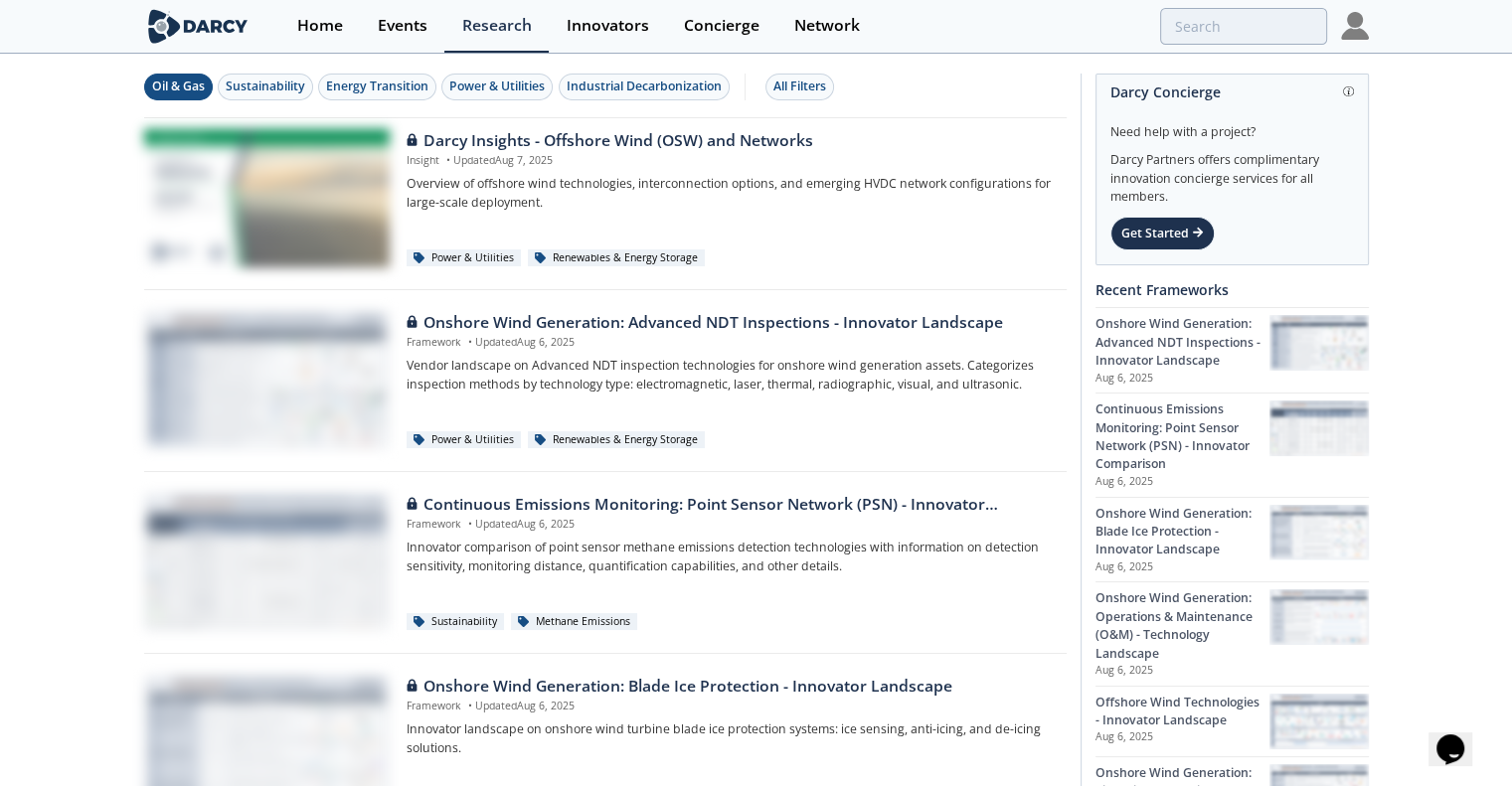 click on "Oil & Gas" at bounding box center (178, 86) 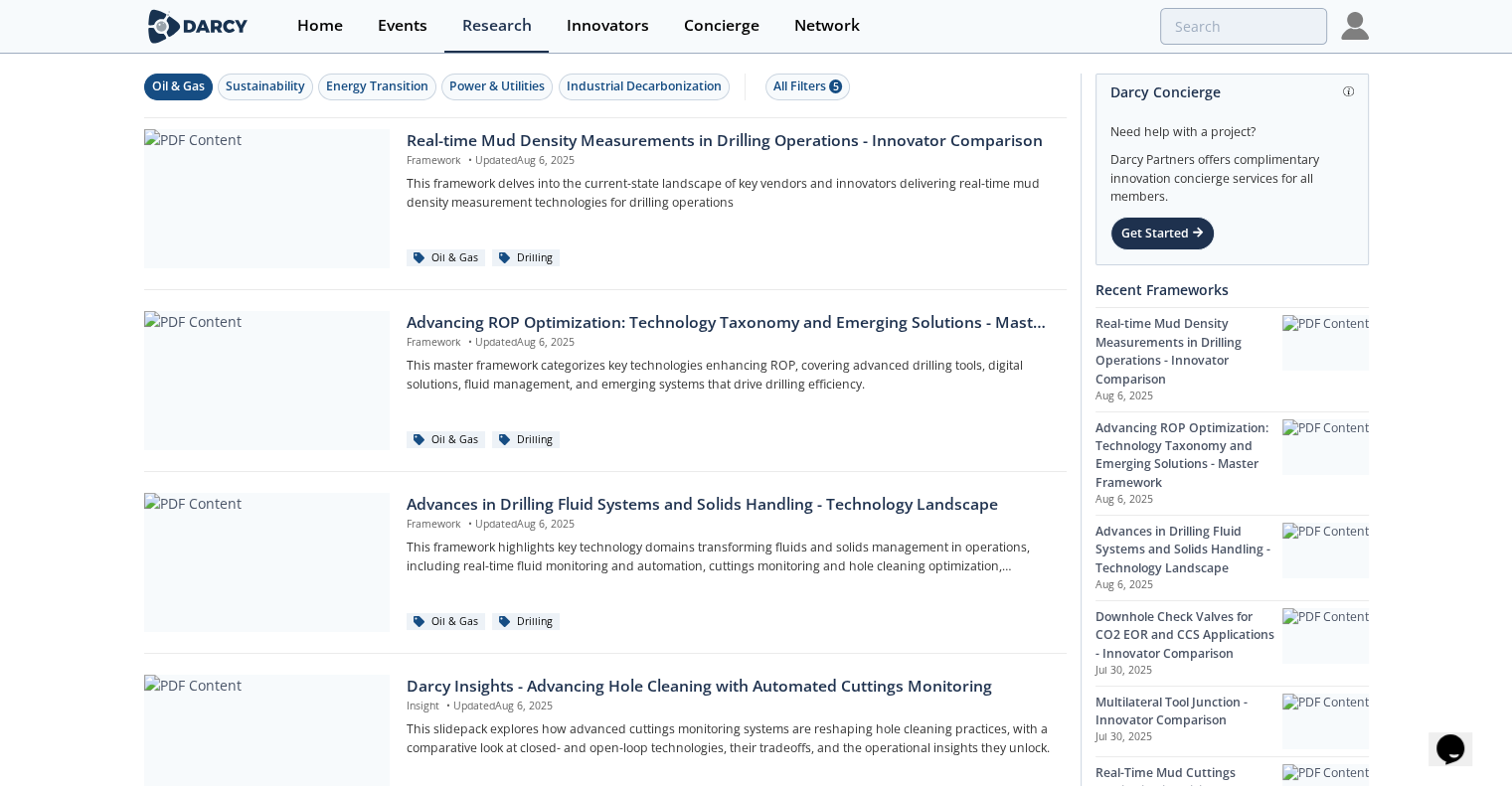 click at bounding box center (1355, 26) 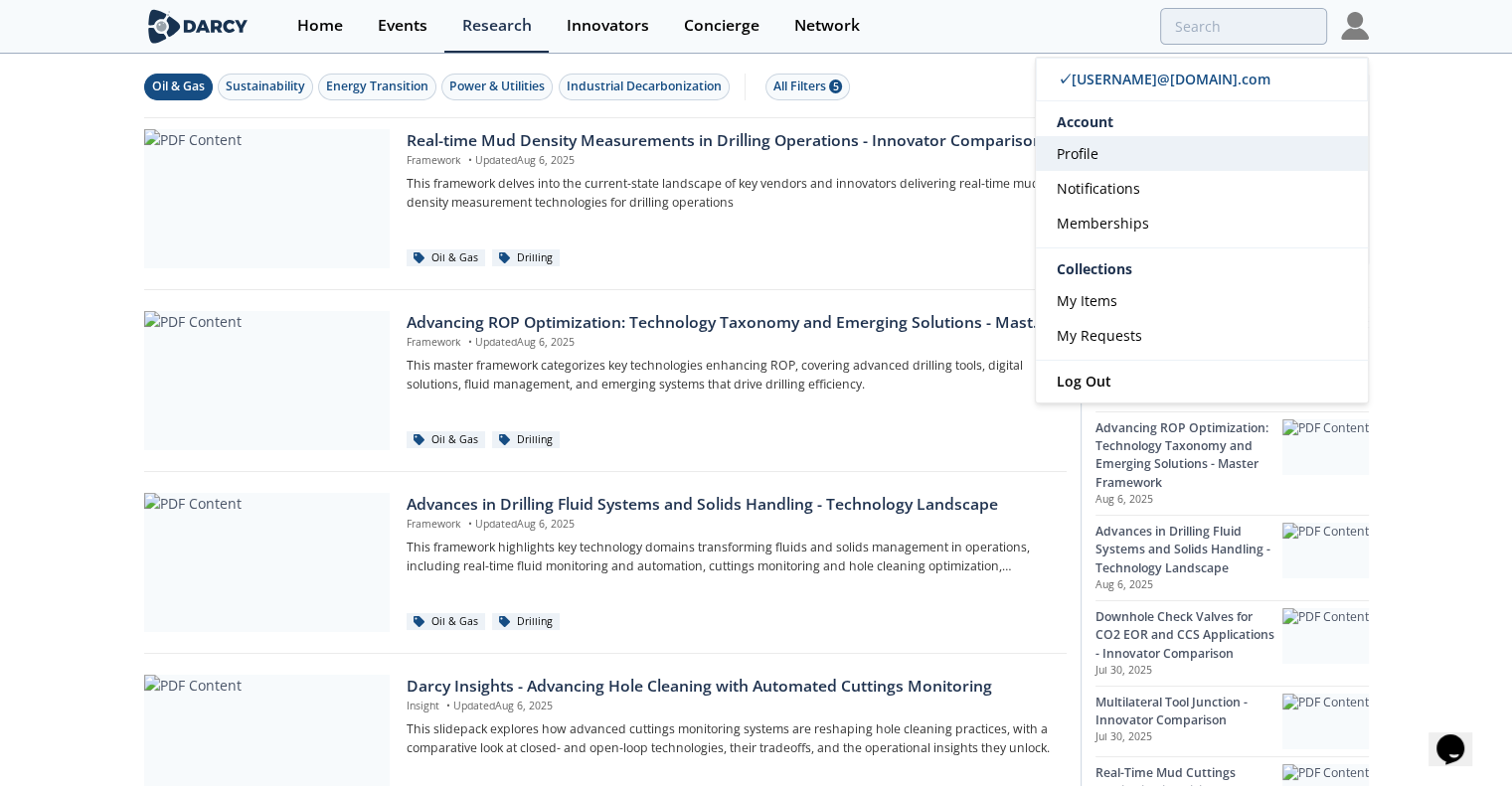 click on "Profile" at bounding box center [1078, 153] 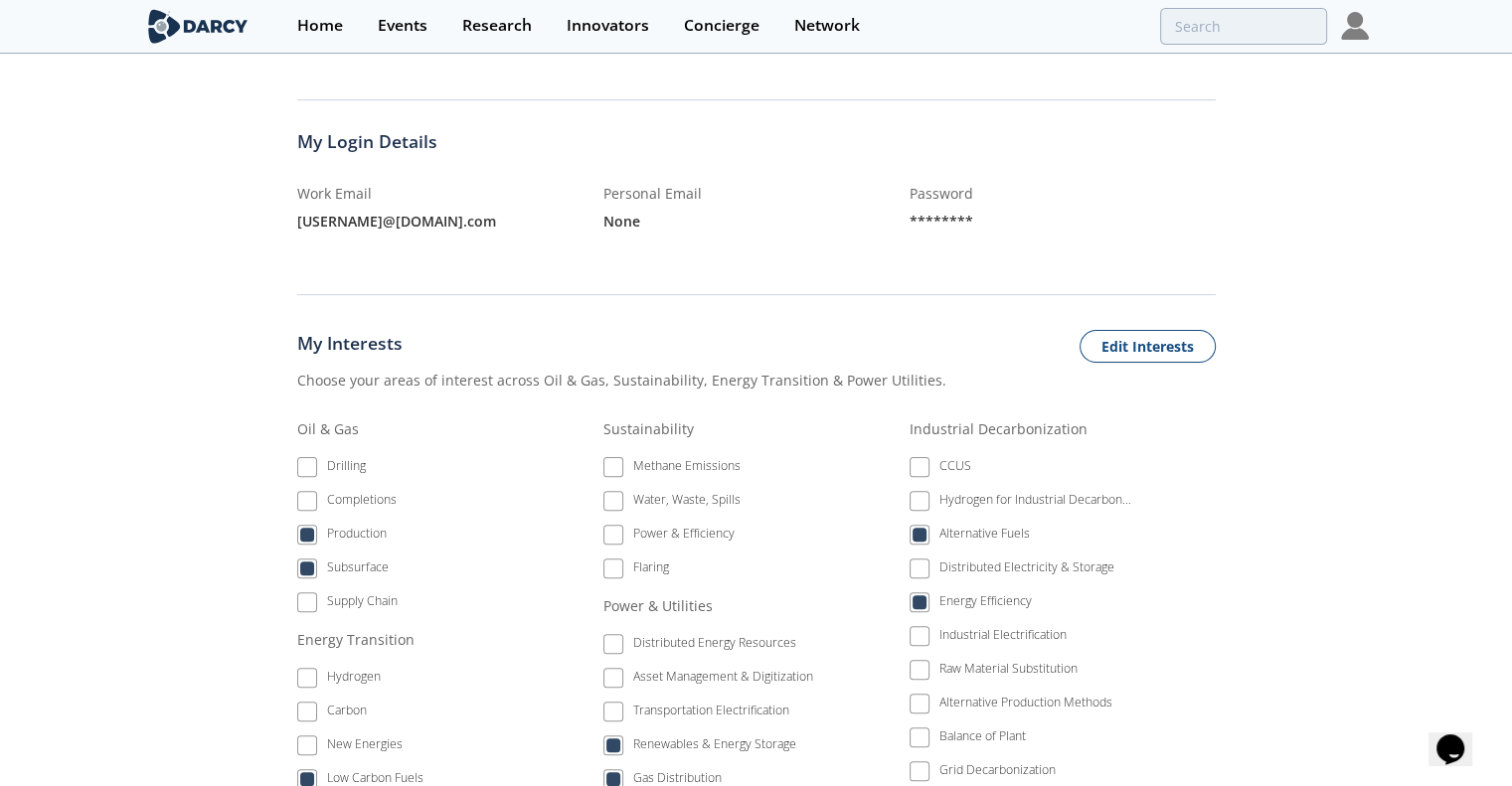scroll, scrollTop: 481, scrollLeft: 0, axis: vertical 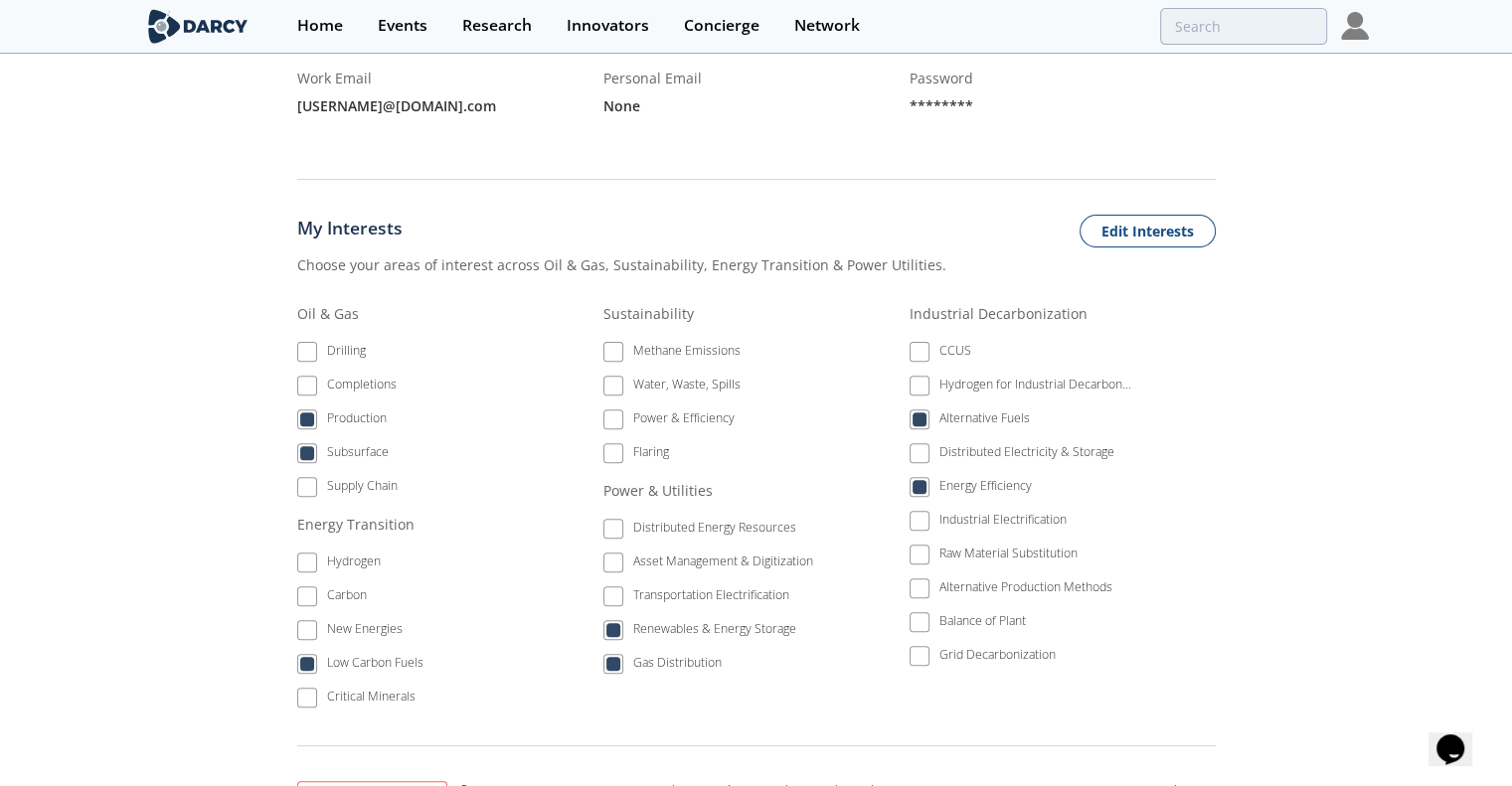 click on "My Interests
Edit Interests
Choose your areas of interest across Oil & Gas, Sustainability, Energy Transition & Power Utilities.
Oil & Gas
Drilling
Completions
Production
Subsurface" at bounding box center (756, 463) 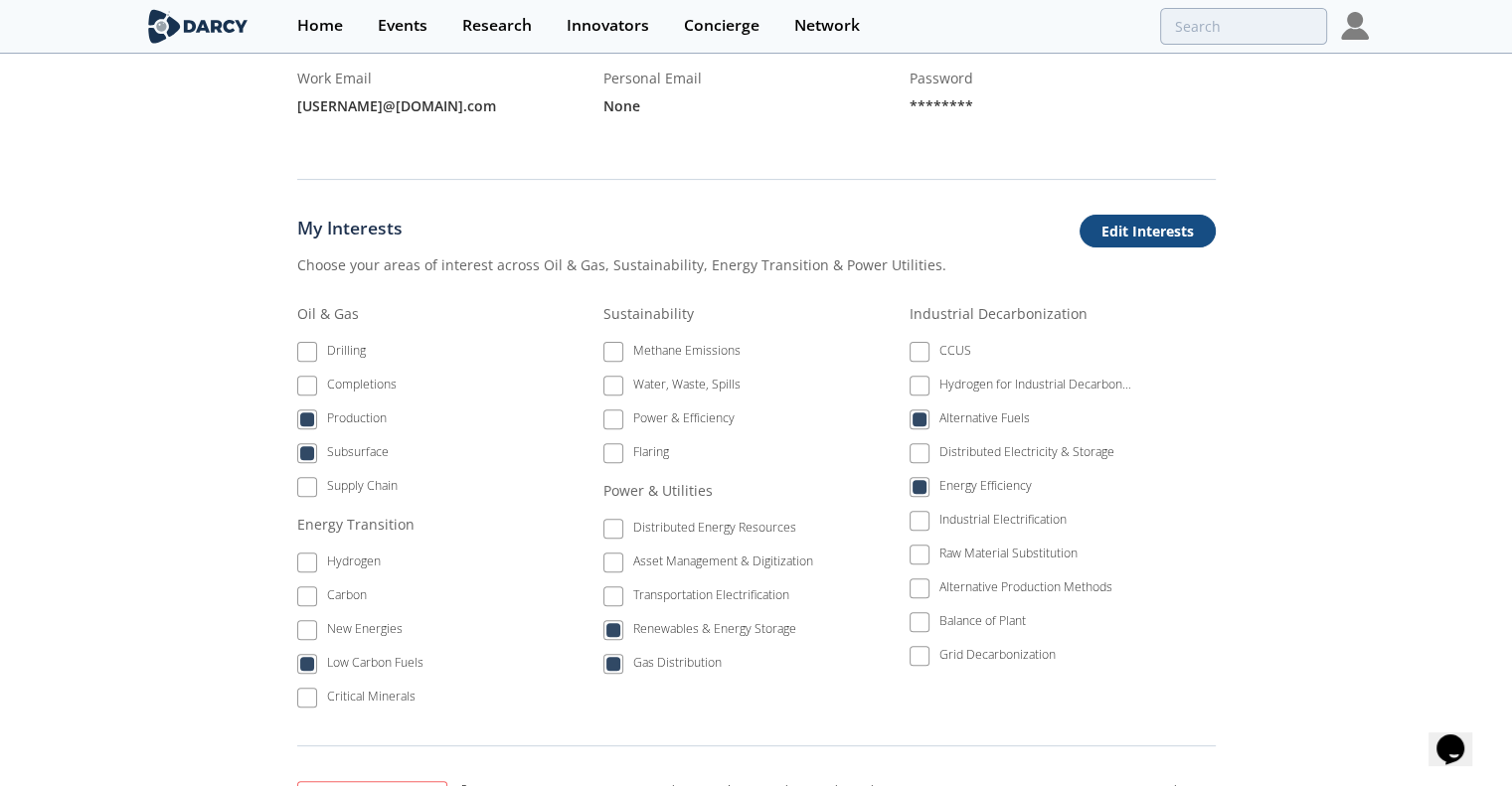 click on "Edit Interests" at bounding box center [1147, 232] 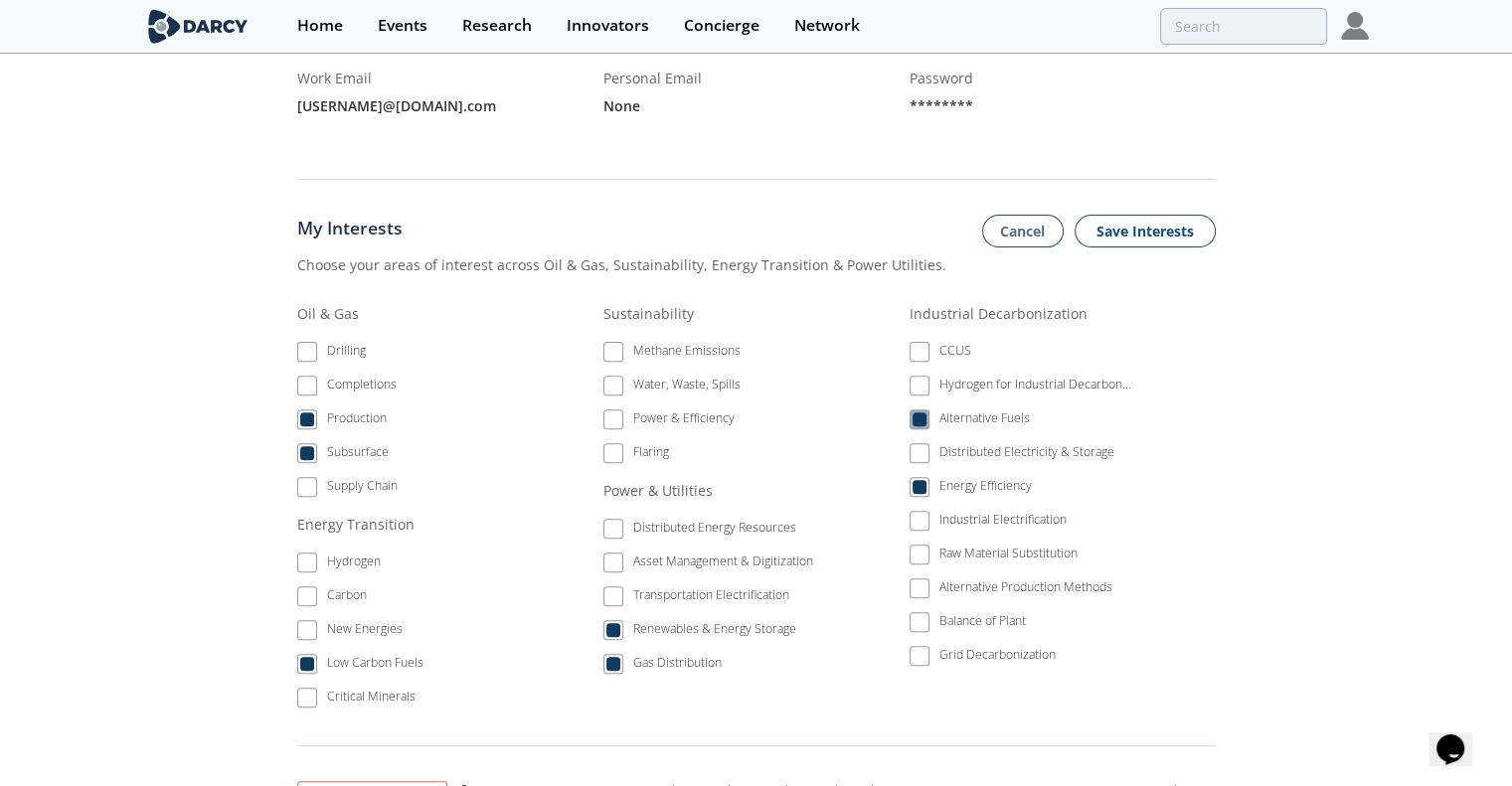 click at bounding box center [920, 419] 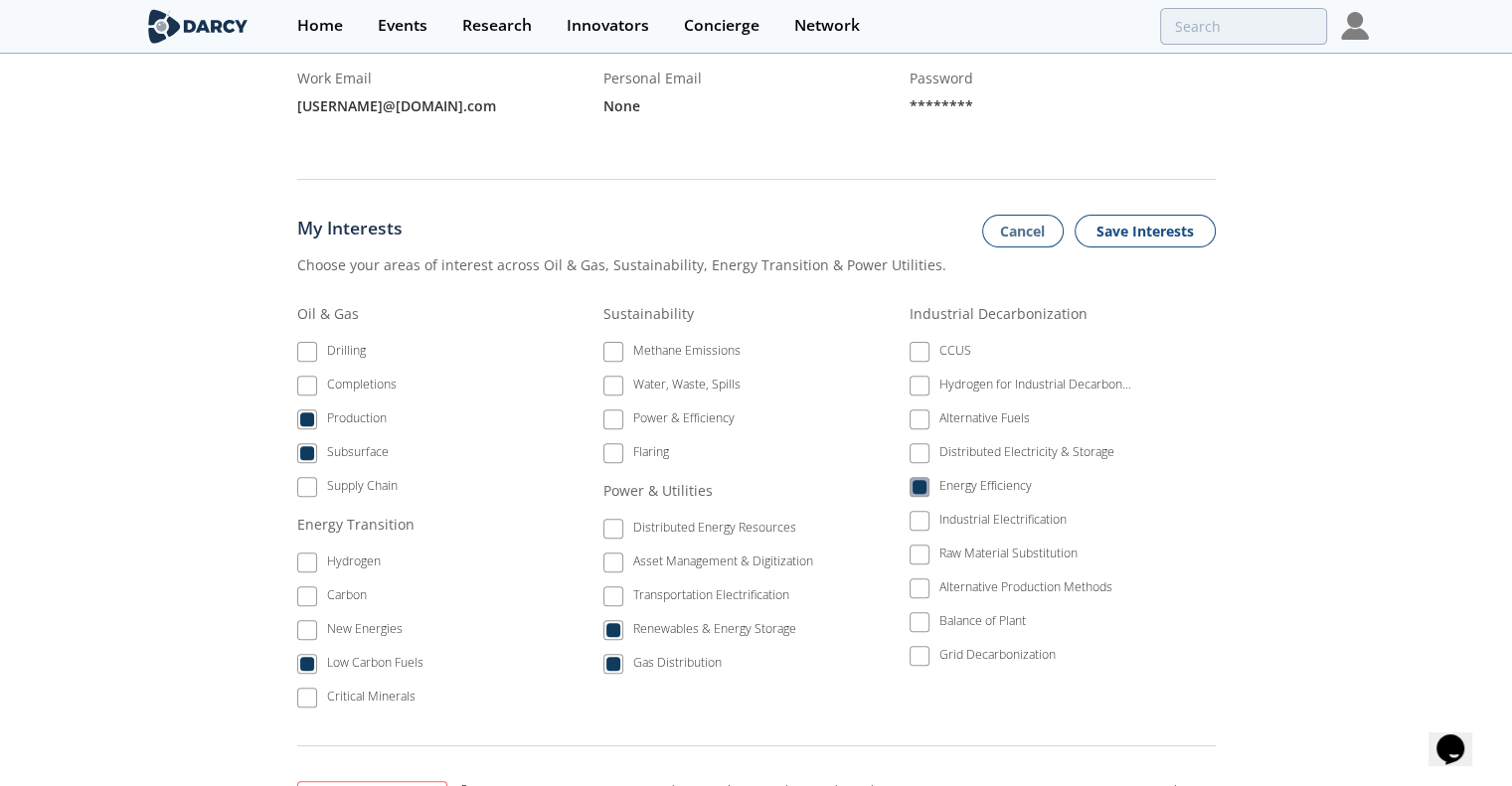 click on "Energy Efficiency" at bounding box center [1021, 486] 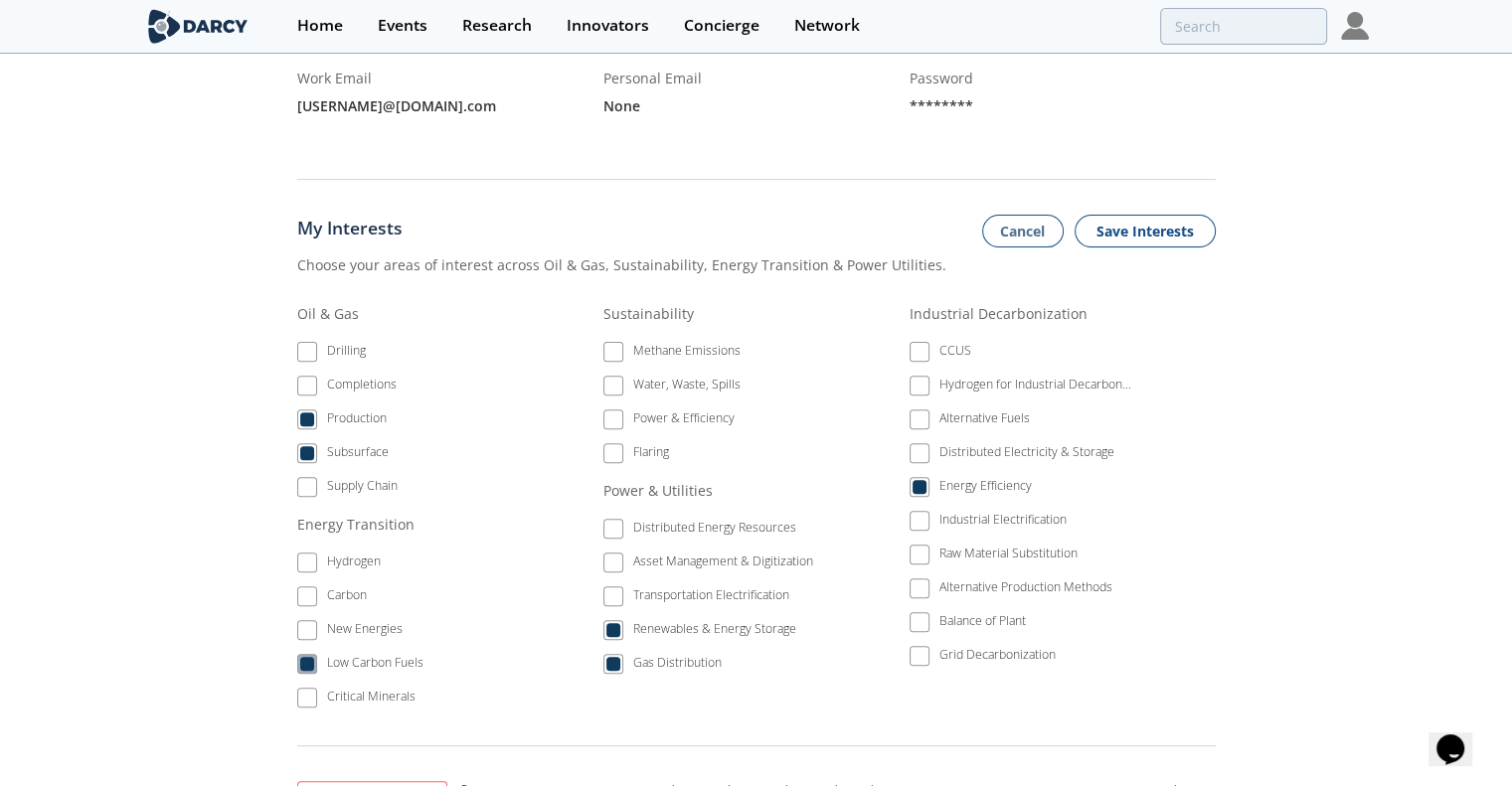 click at bounding box center (307, 664) 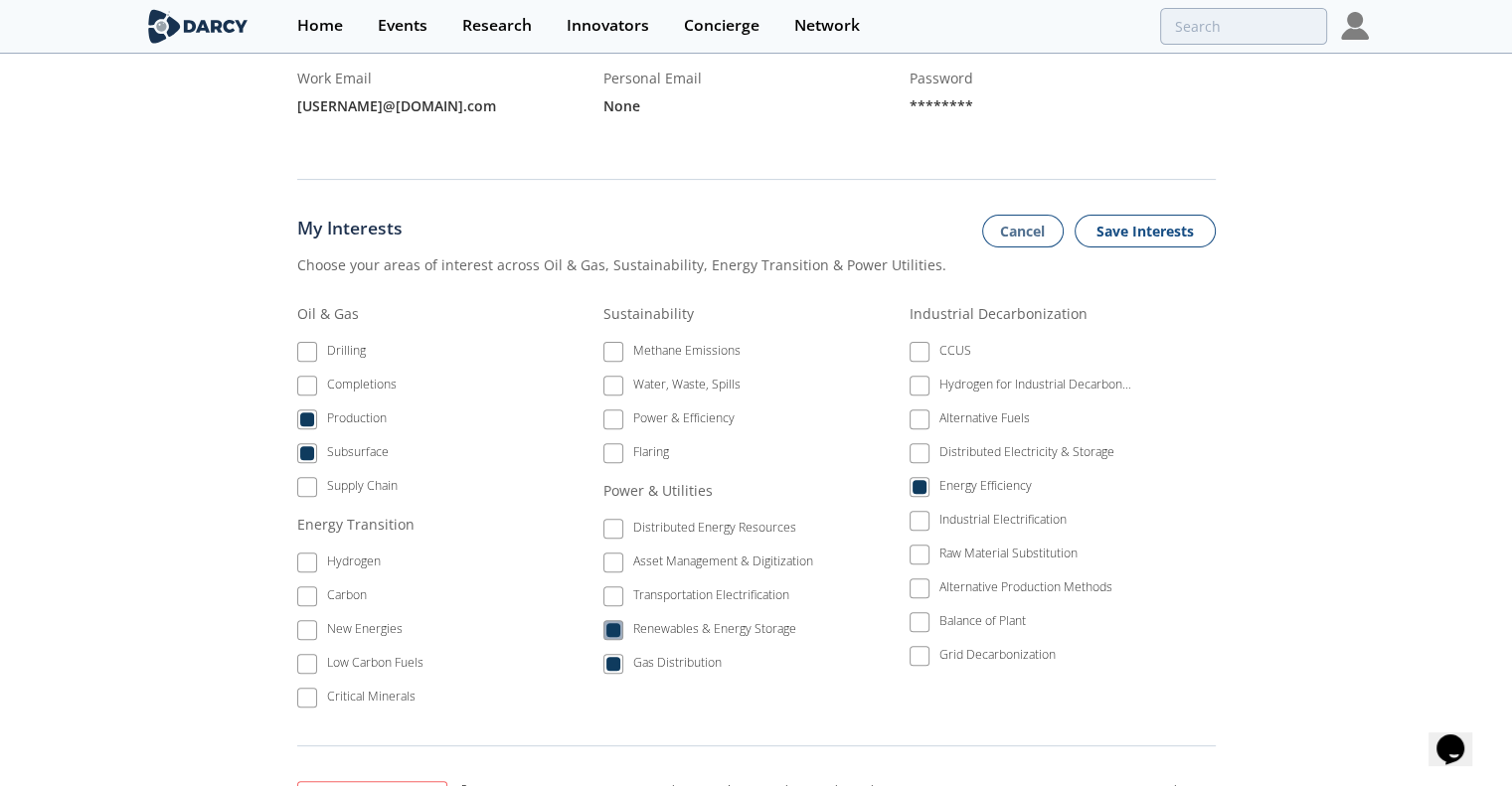 click at bounding box center (613, 630) 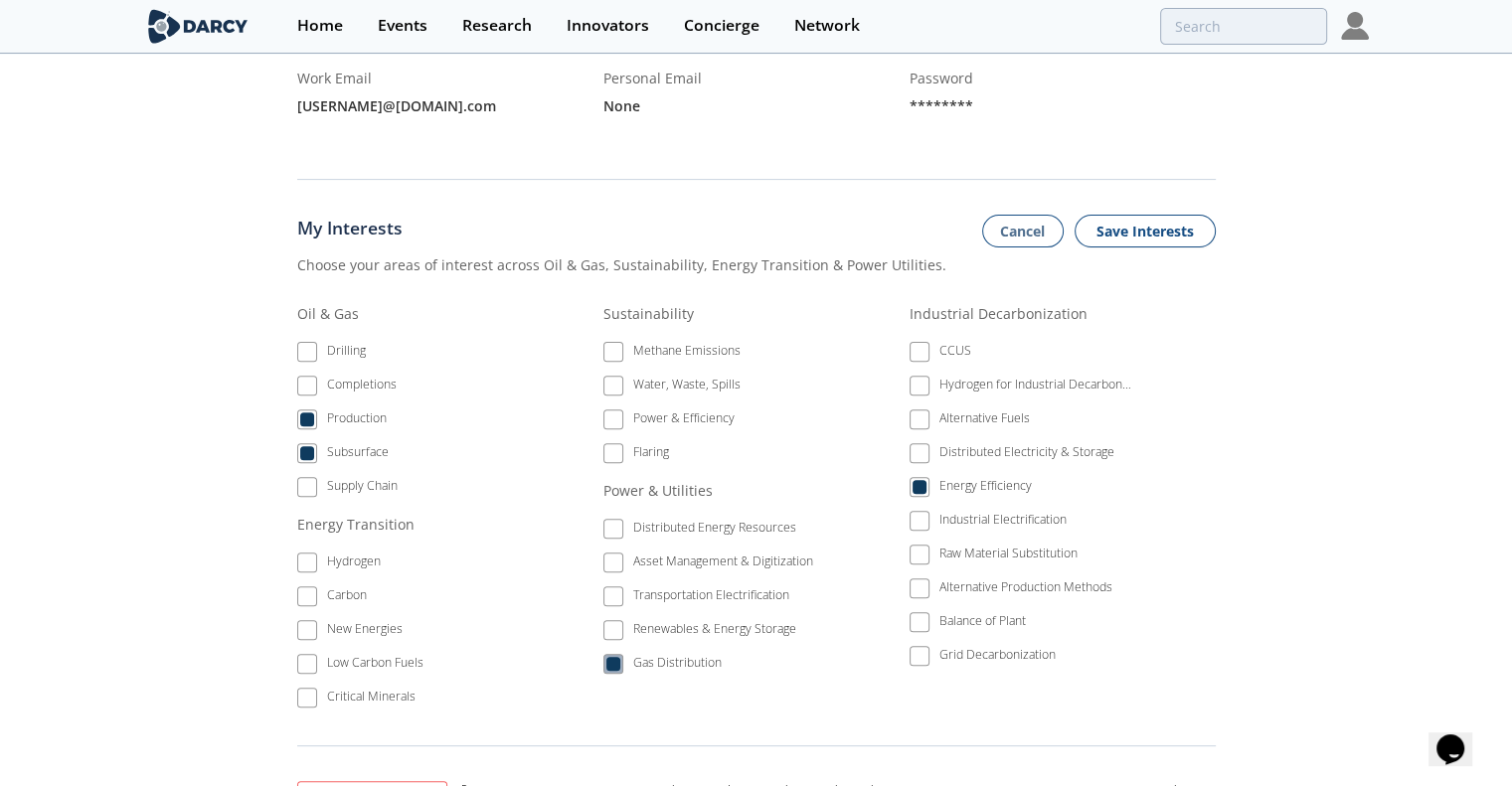 click at bounding box center [613, 664] 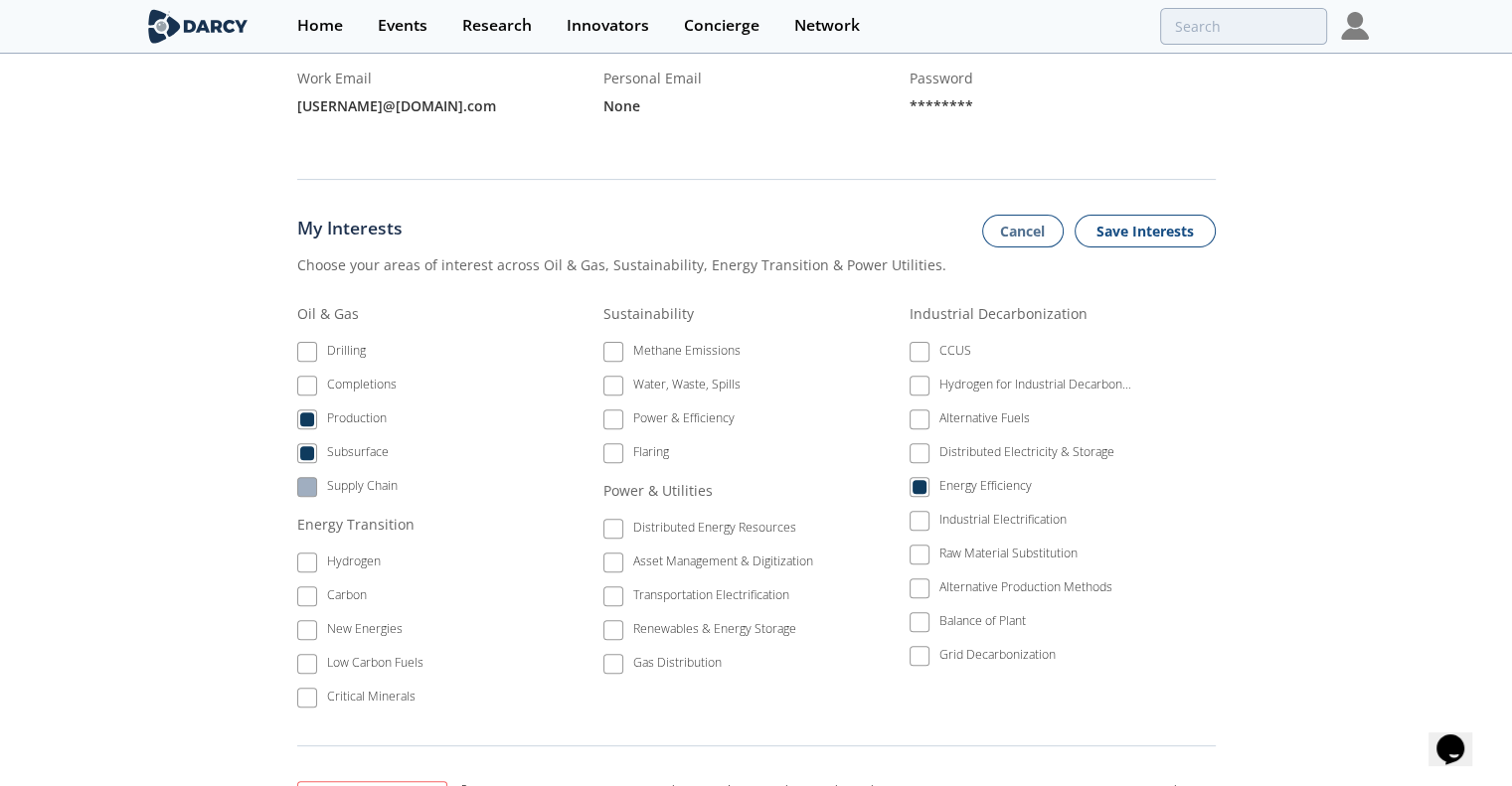 click at bounding box center [307, 487] 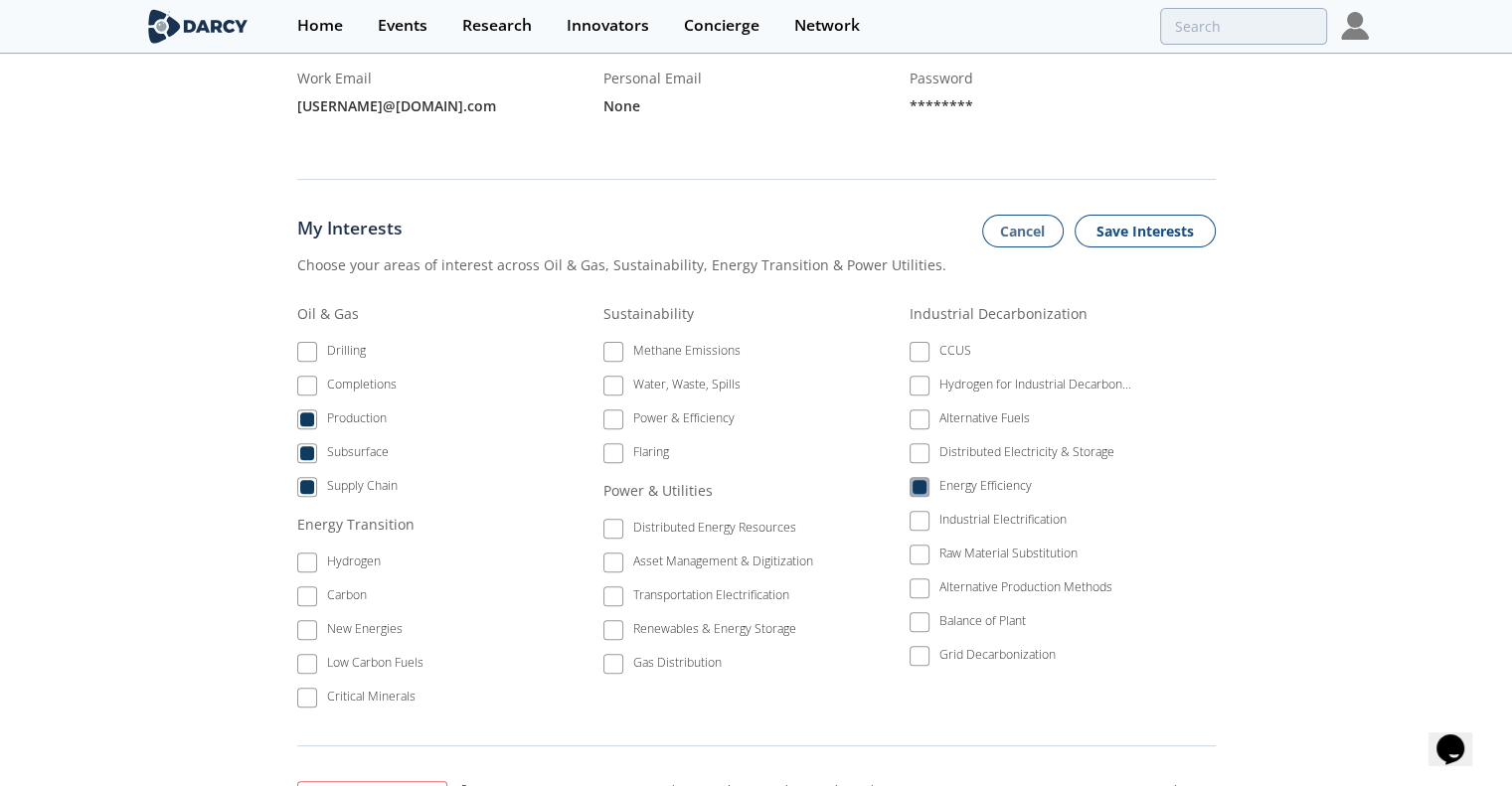 click at bounding box center [920, 487] 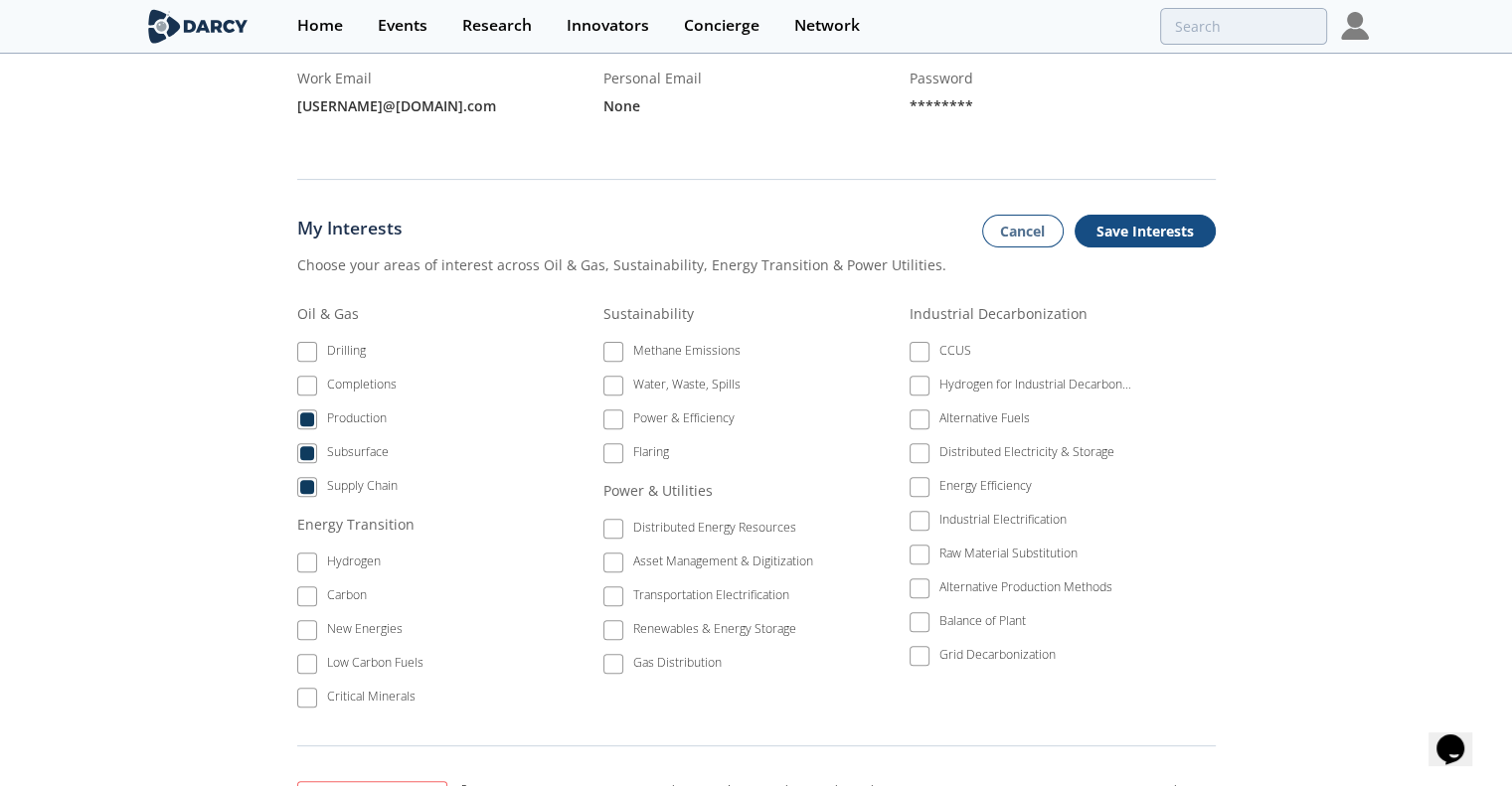 click on "Save Interests" at bounding box center [1145, 232] 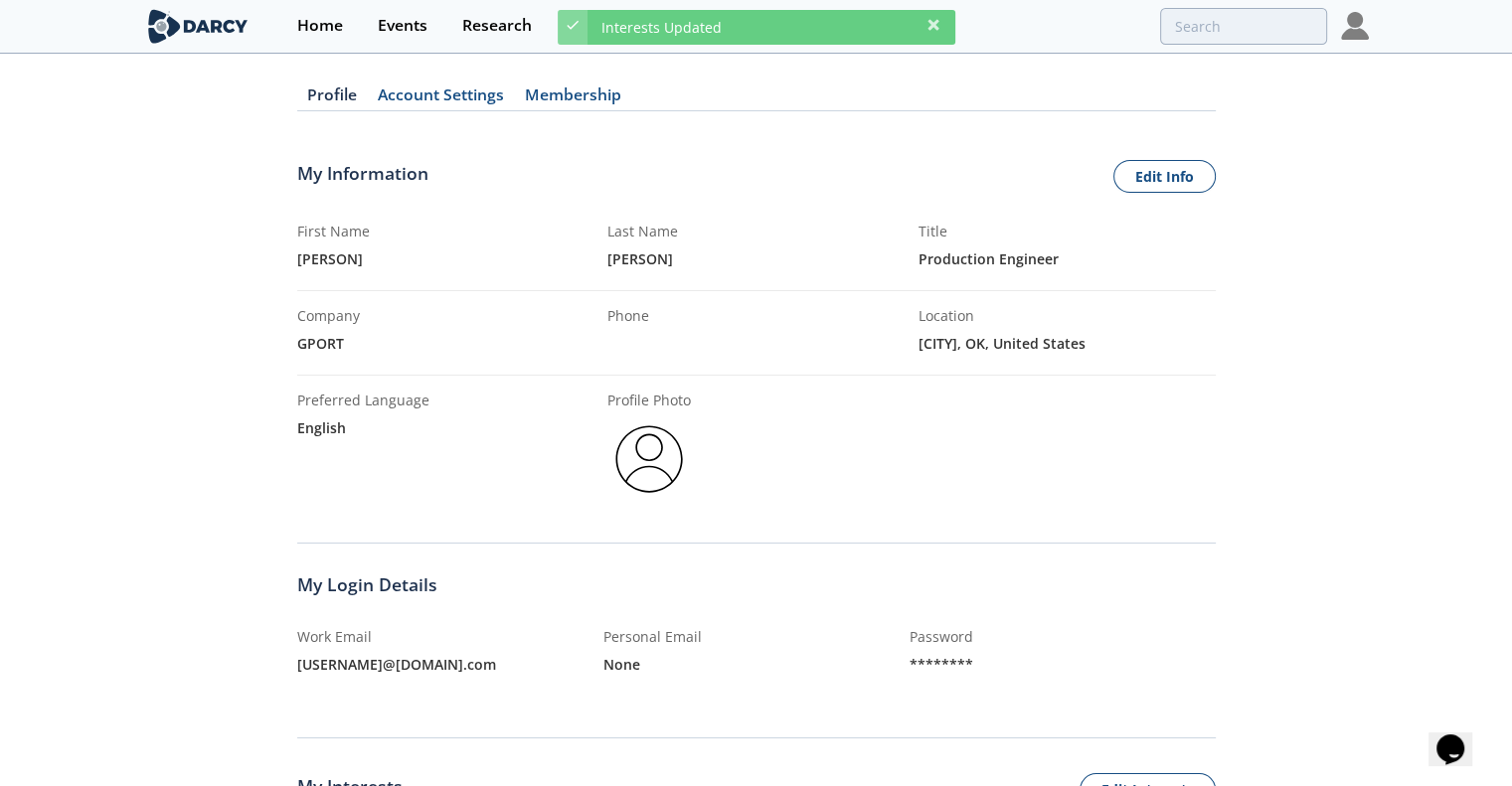 scroll, scrollTop: 0, scrollLeft: 0, axis: both 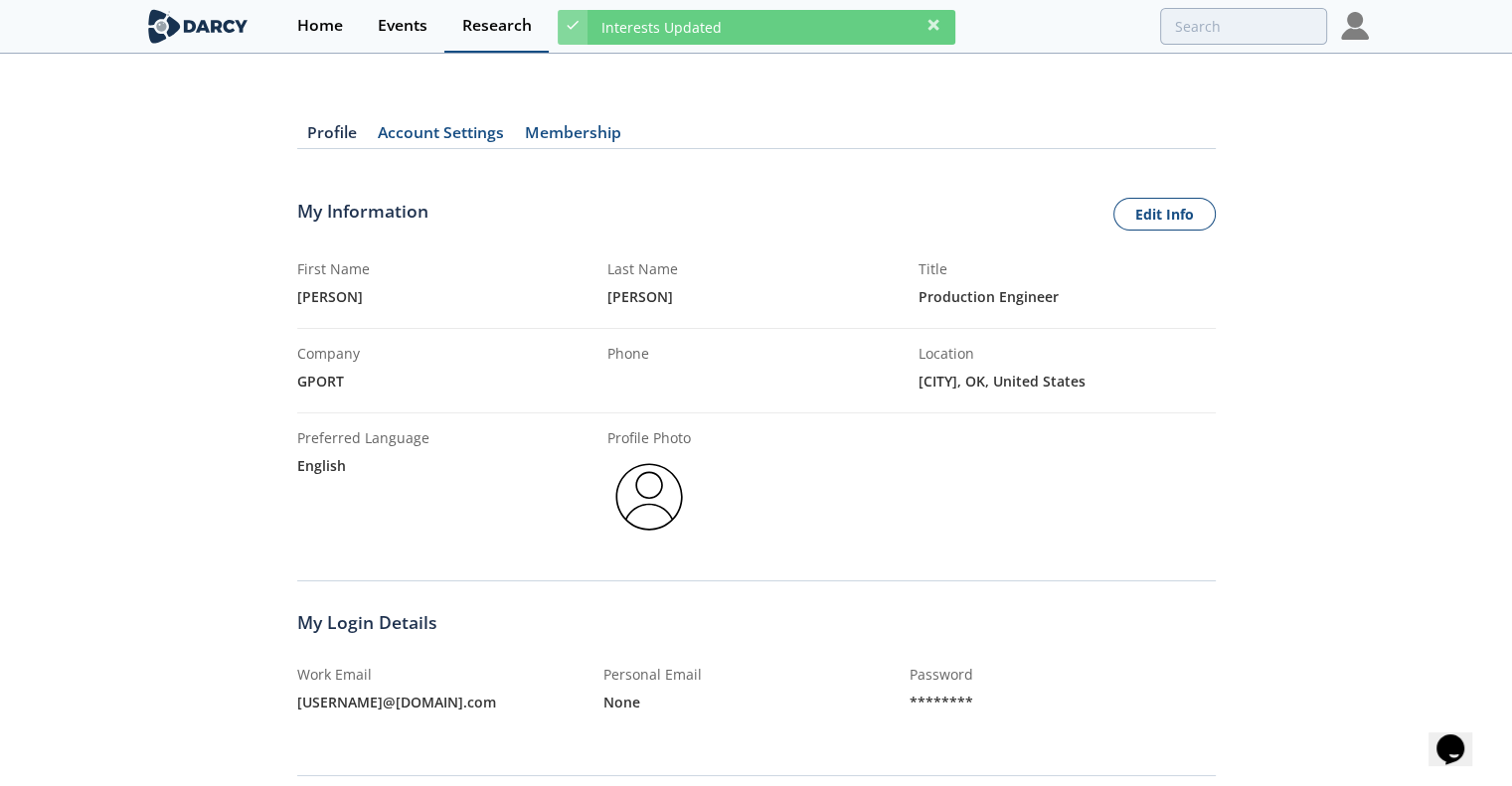 click on "Research" at bounding box center (497, 26) 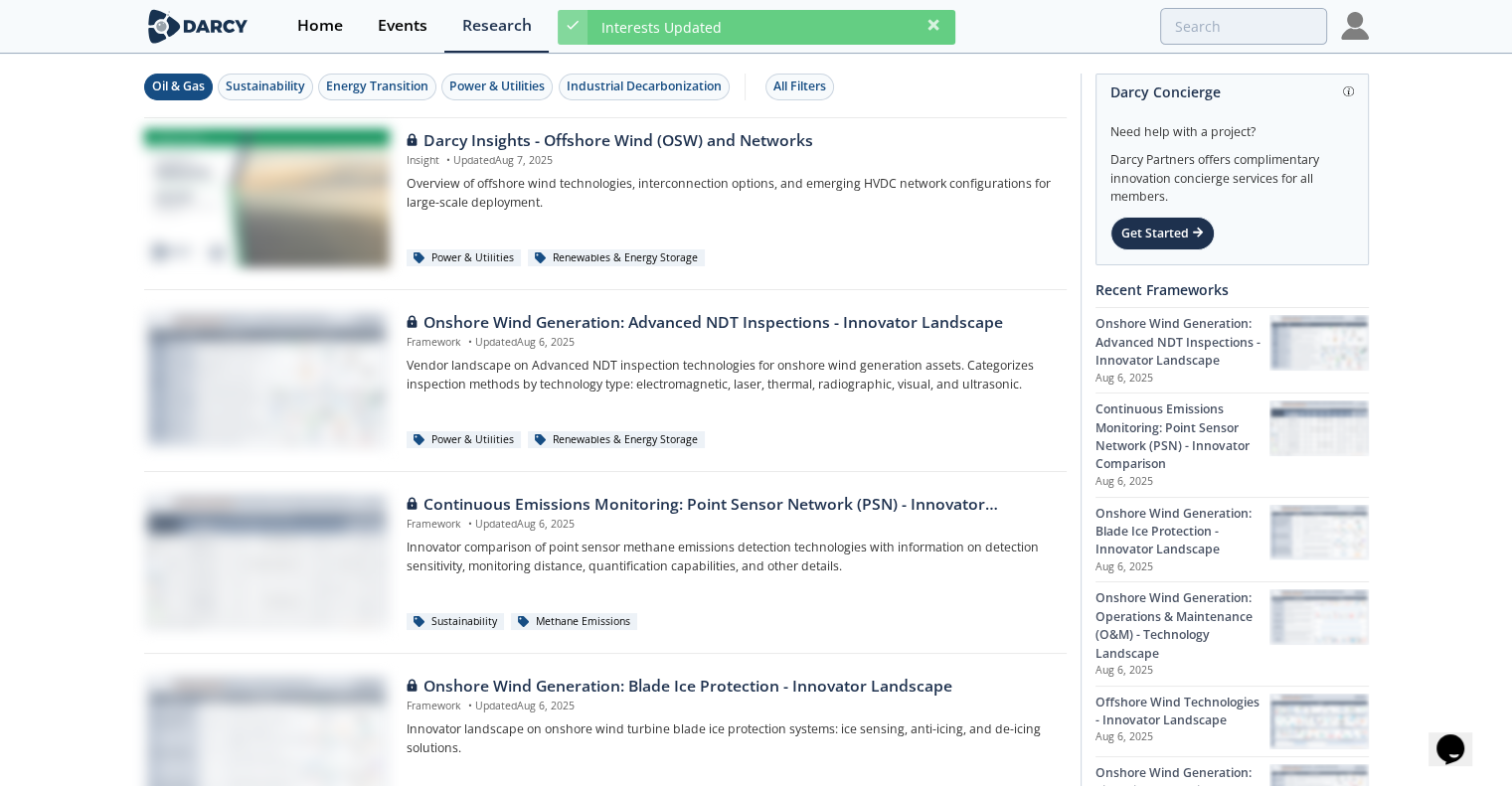 click on "Oil & Gas" at bounding box center [178, 86] 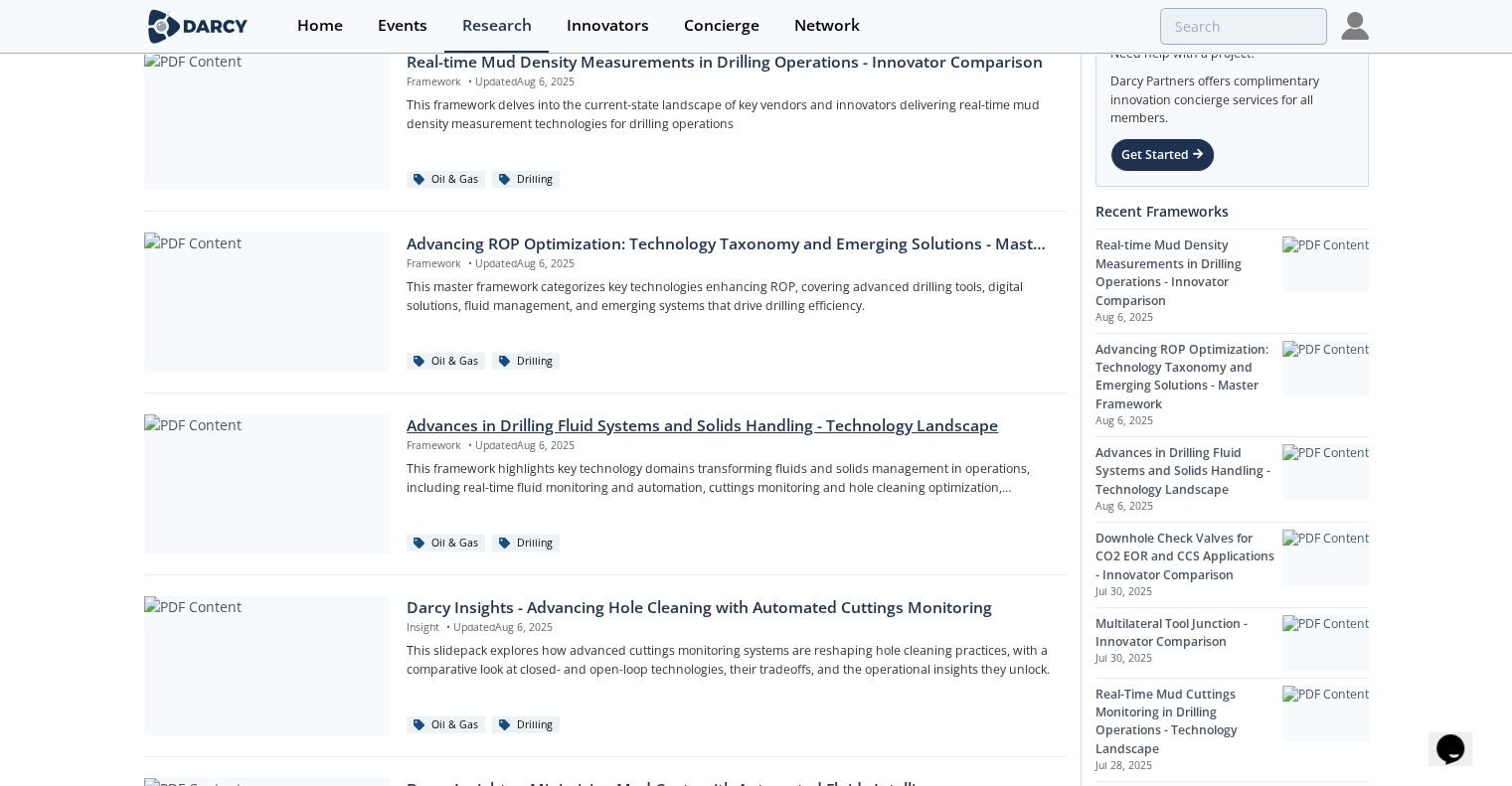 scroll, scrollTop: 0, scrollLeft: 0, axis: both 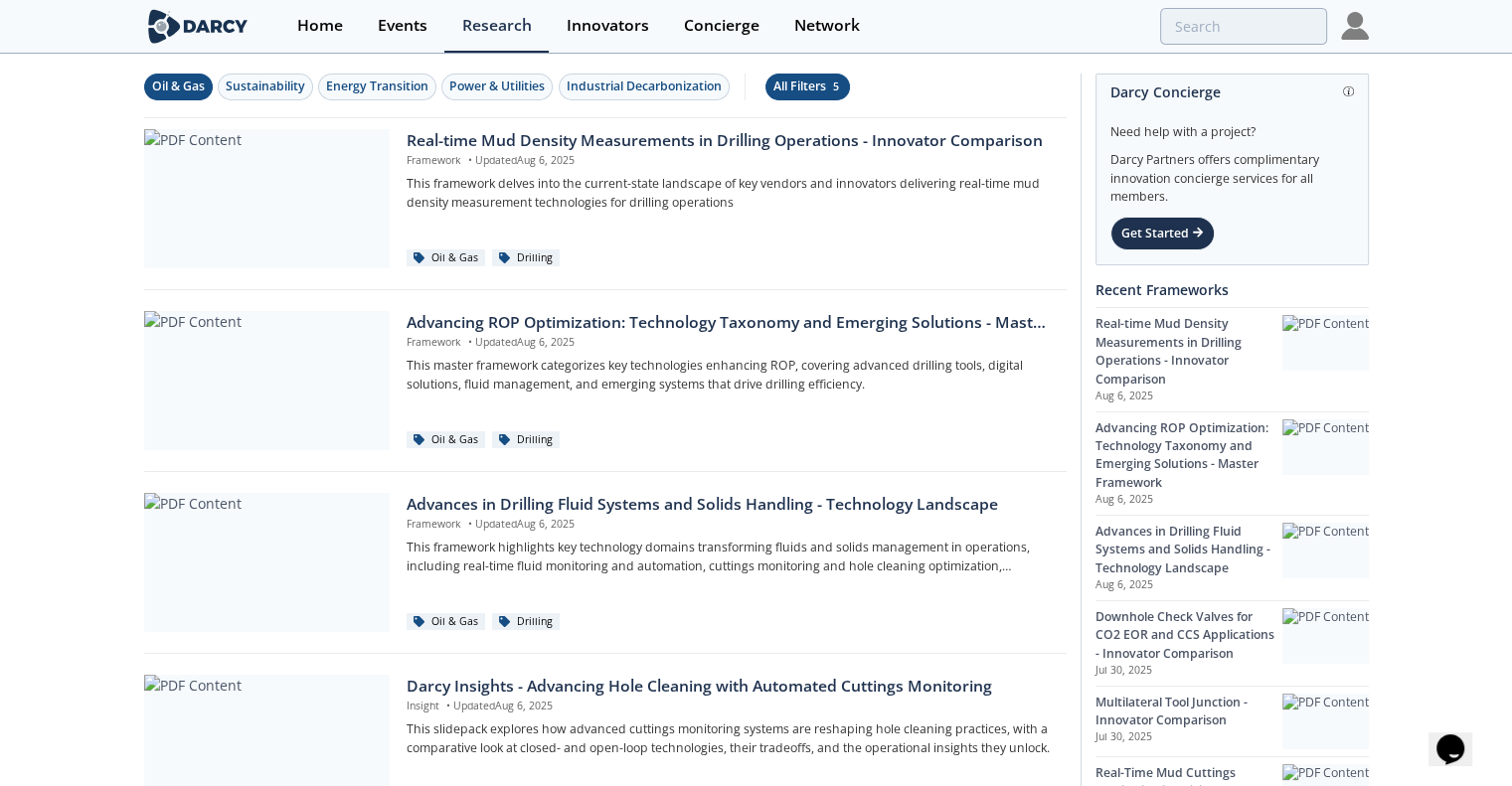 click on "All Filters
5" at bounding box center [807, 86] 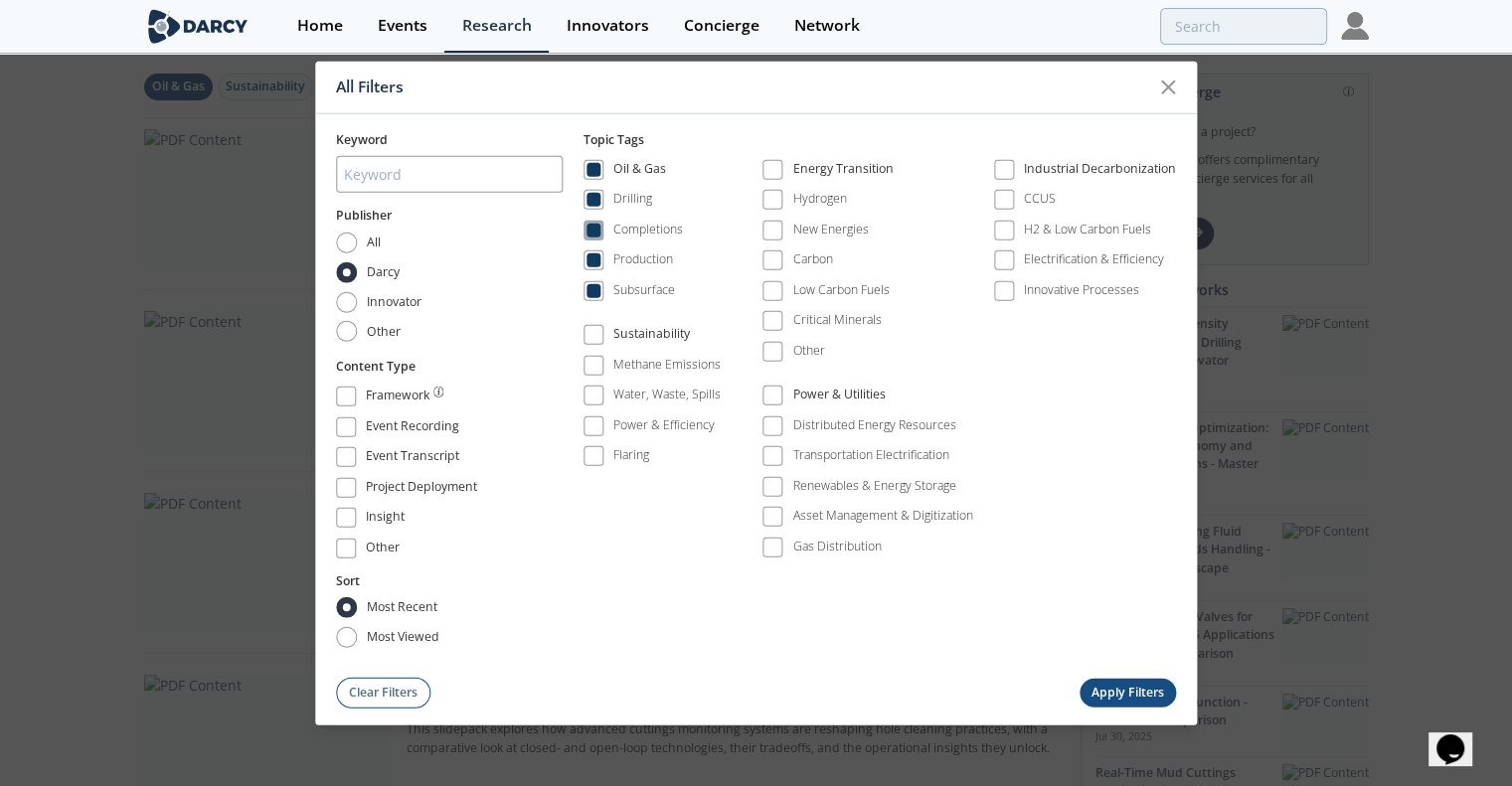 click at bounding box center (593, 231) 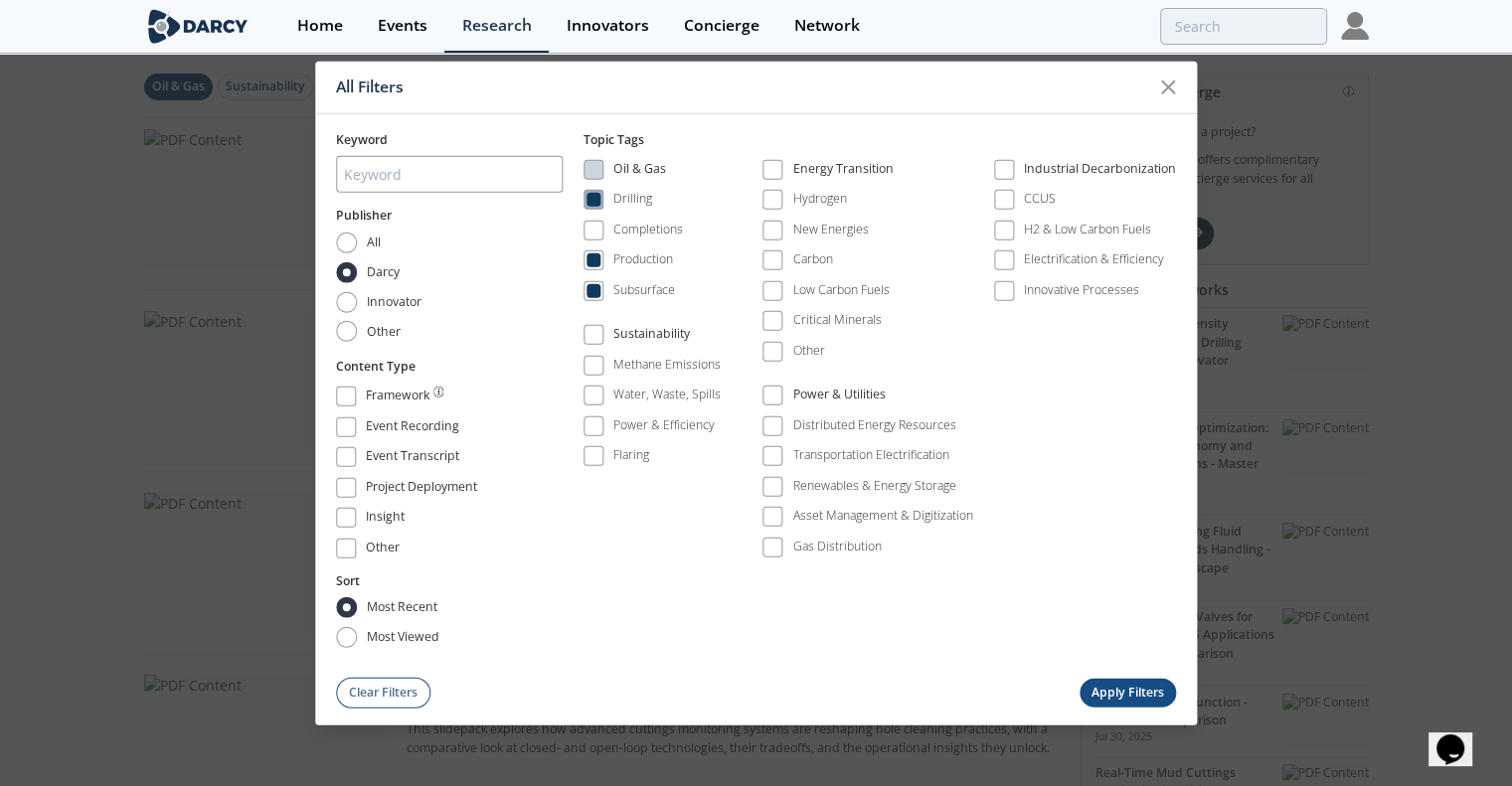 click on "Drilling" at bounding box center [618, 200] 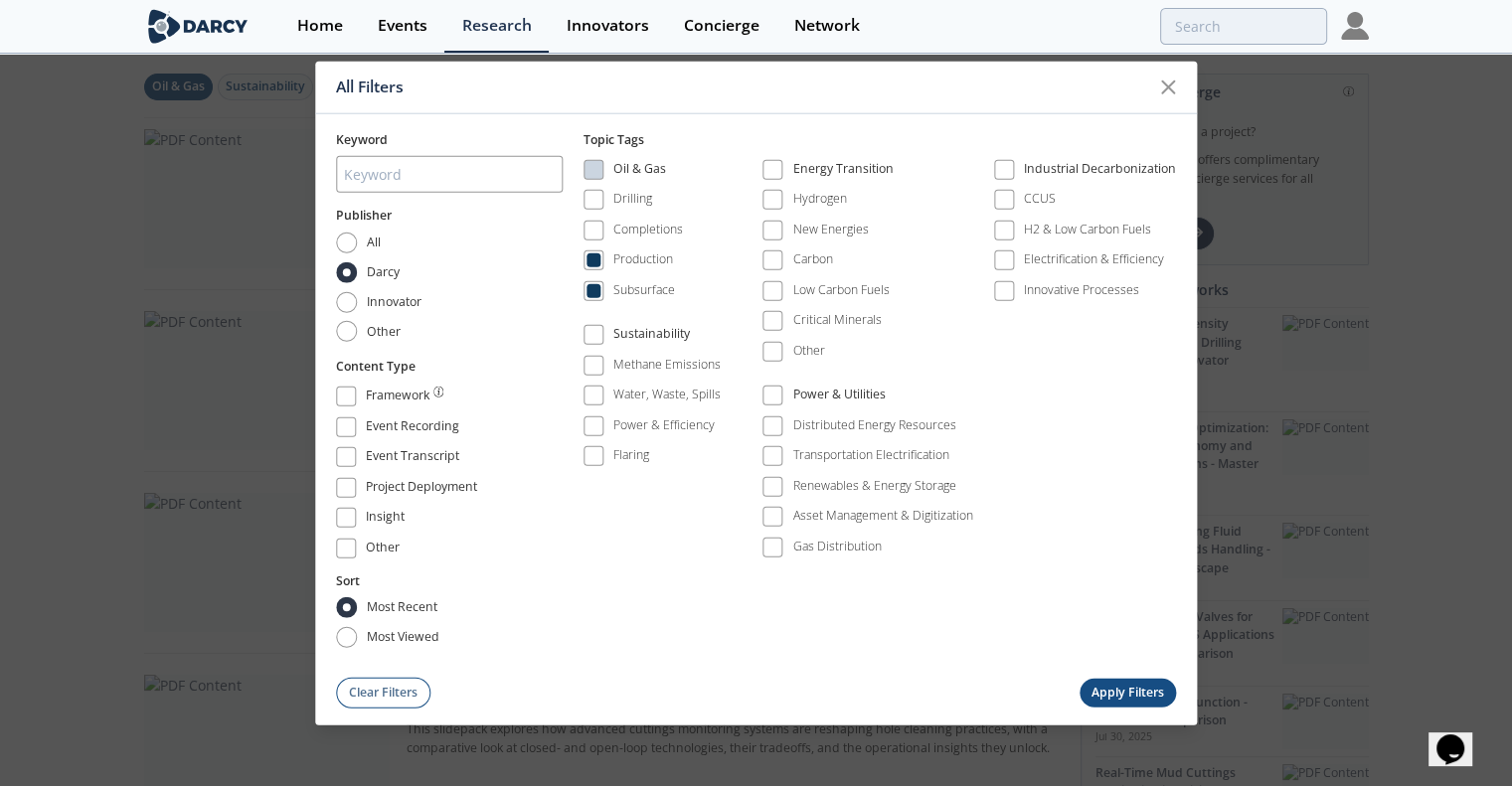 click on "Apply Filters" at bounding box center (1128, 692) 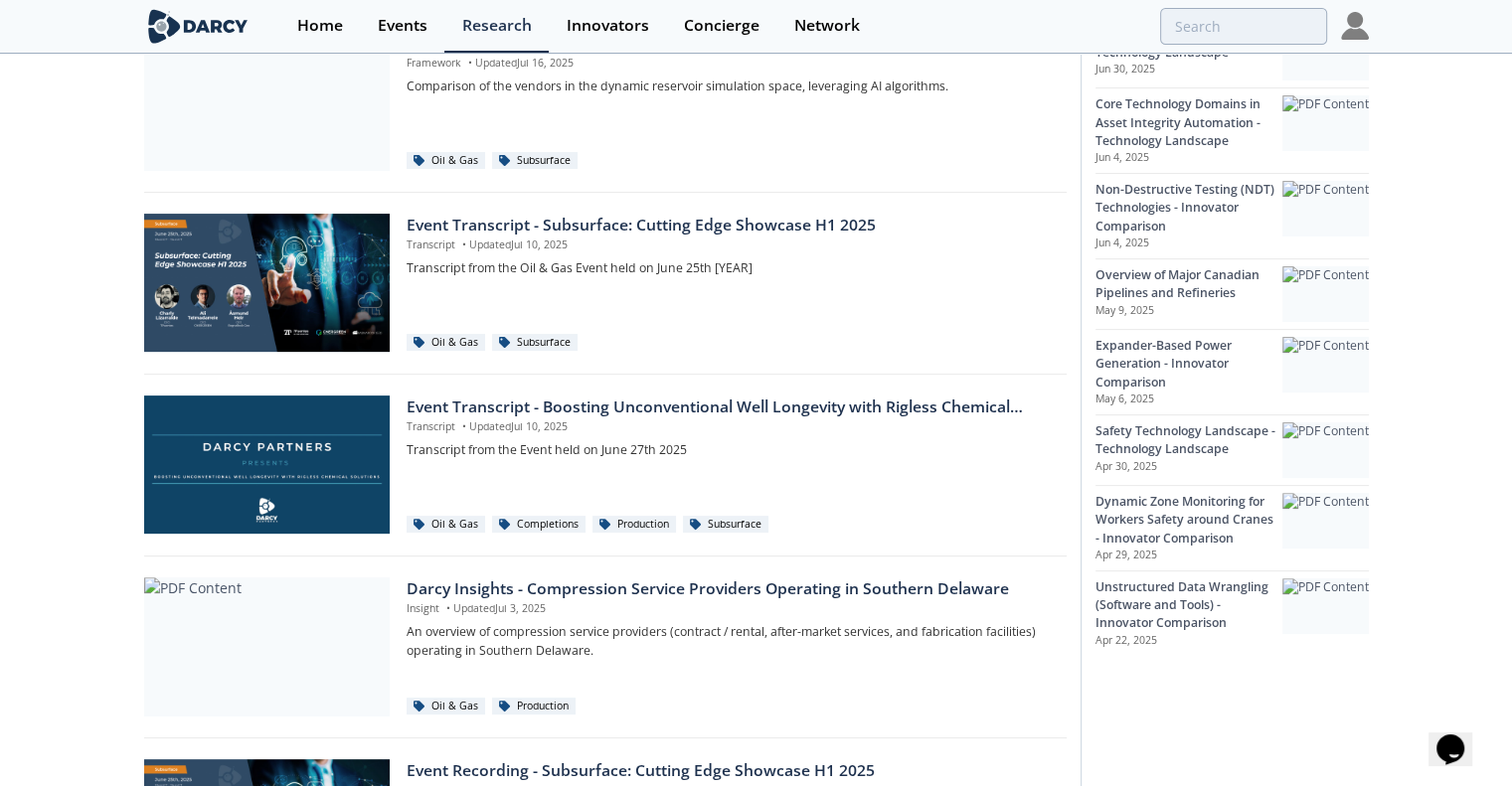 scroll, scrollTop: 473, scrollLeft: 0, axis: vertical 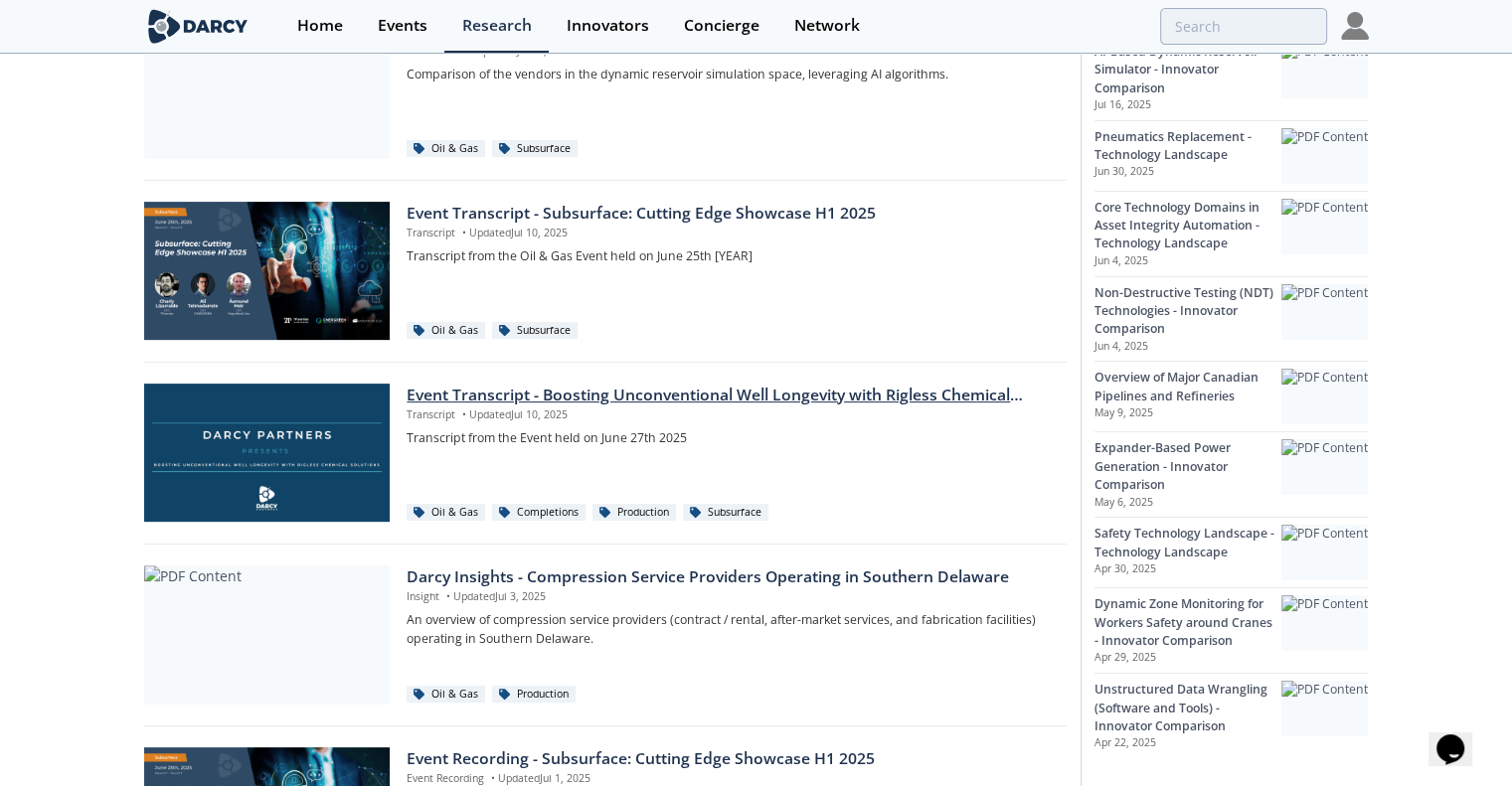 click on "Event Transcript - Boosting Unconventional Well Longevity with Rigless Chemical Solutions" at bounding box center (729, 395) 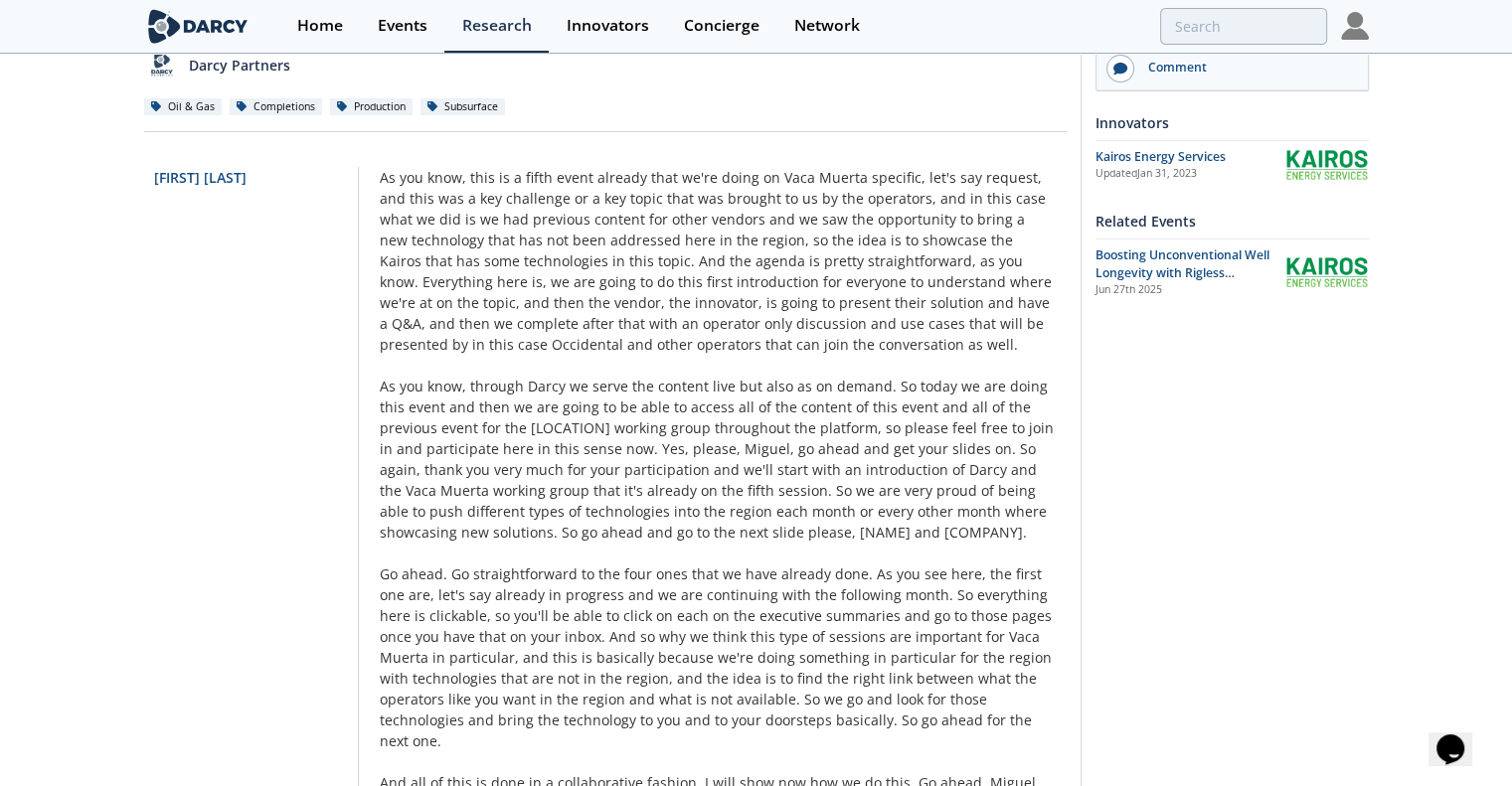 scroll, scrollTop: 0, scrollLeft: 0, axis: both 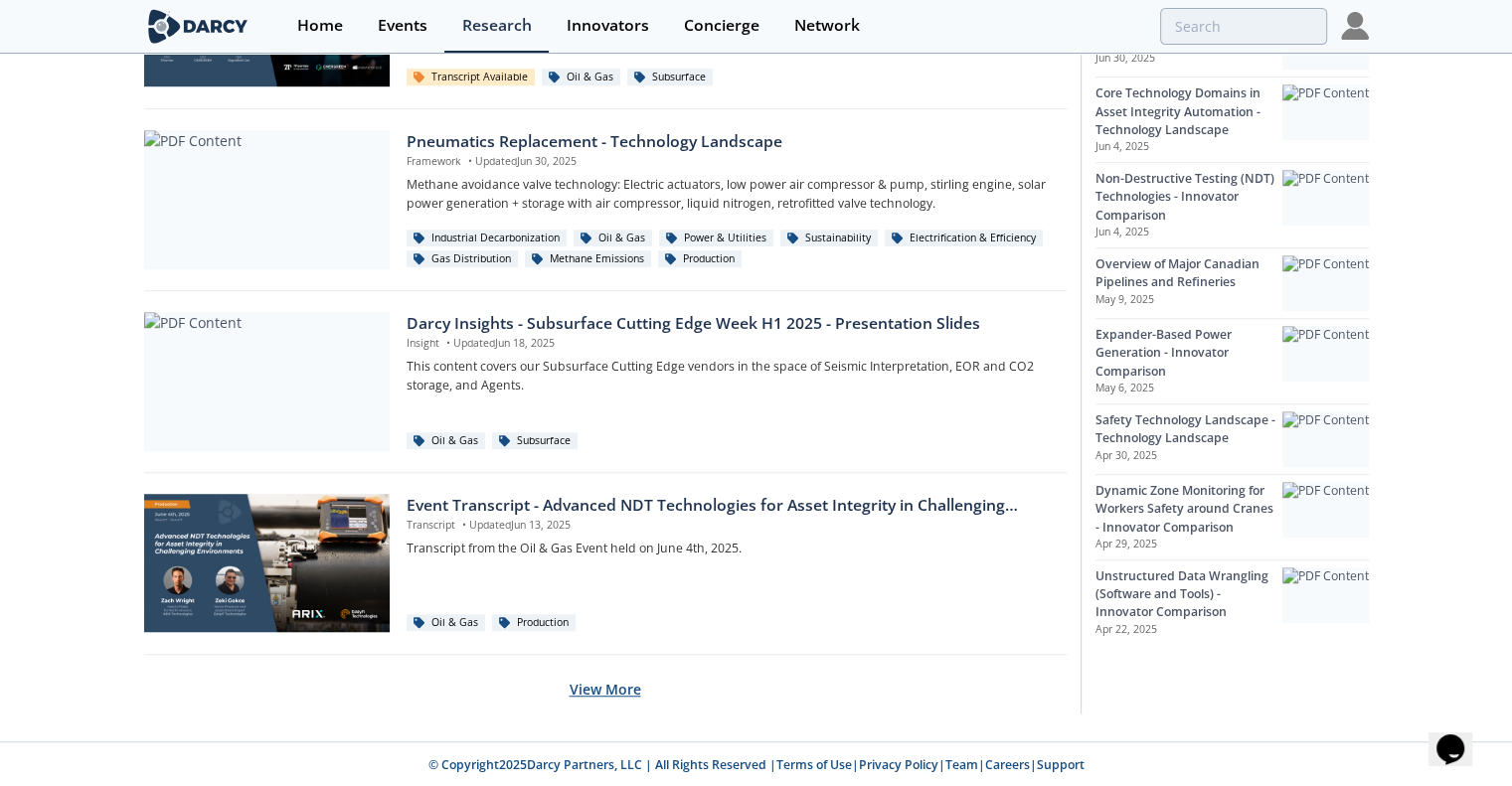 click on "View More" at bounding box center (605, 689) 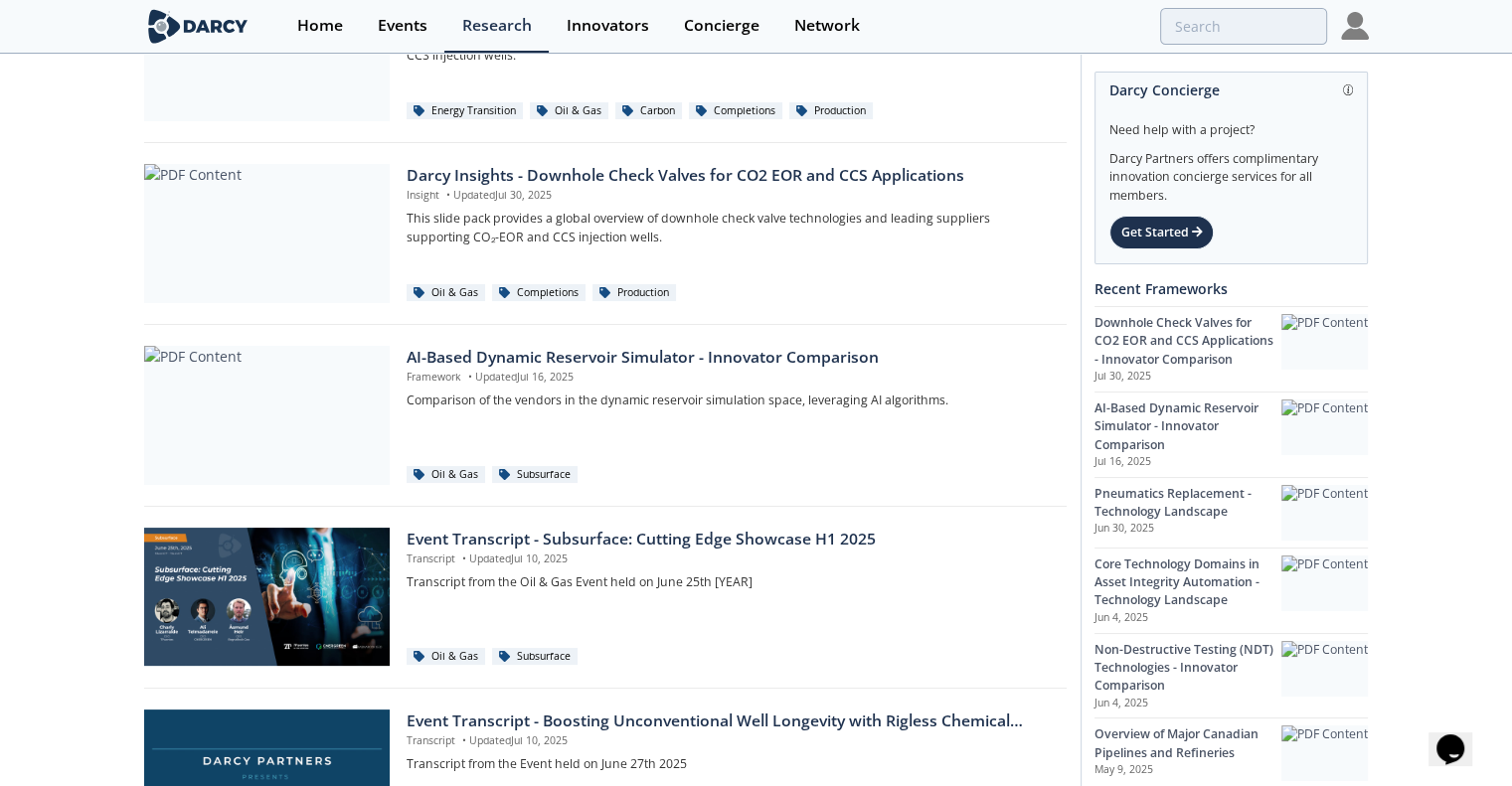 scroll, scrollTop: 0, scrollLeft: 0, axis: both 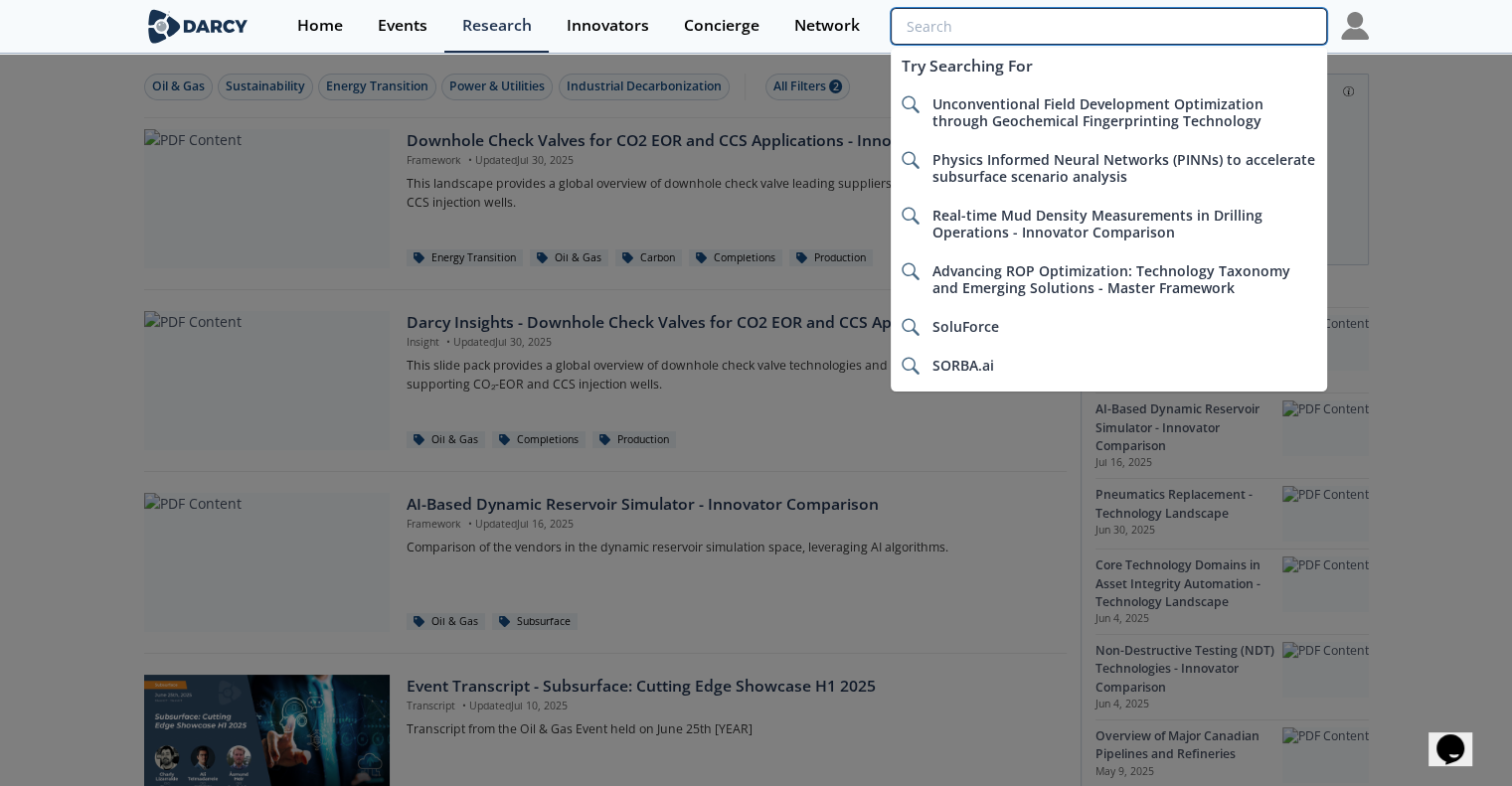 click at bounding box center (1108, 26) 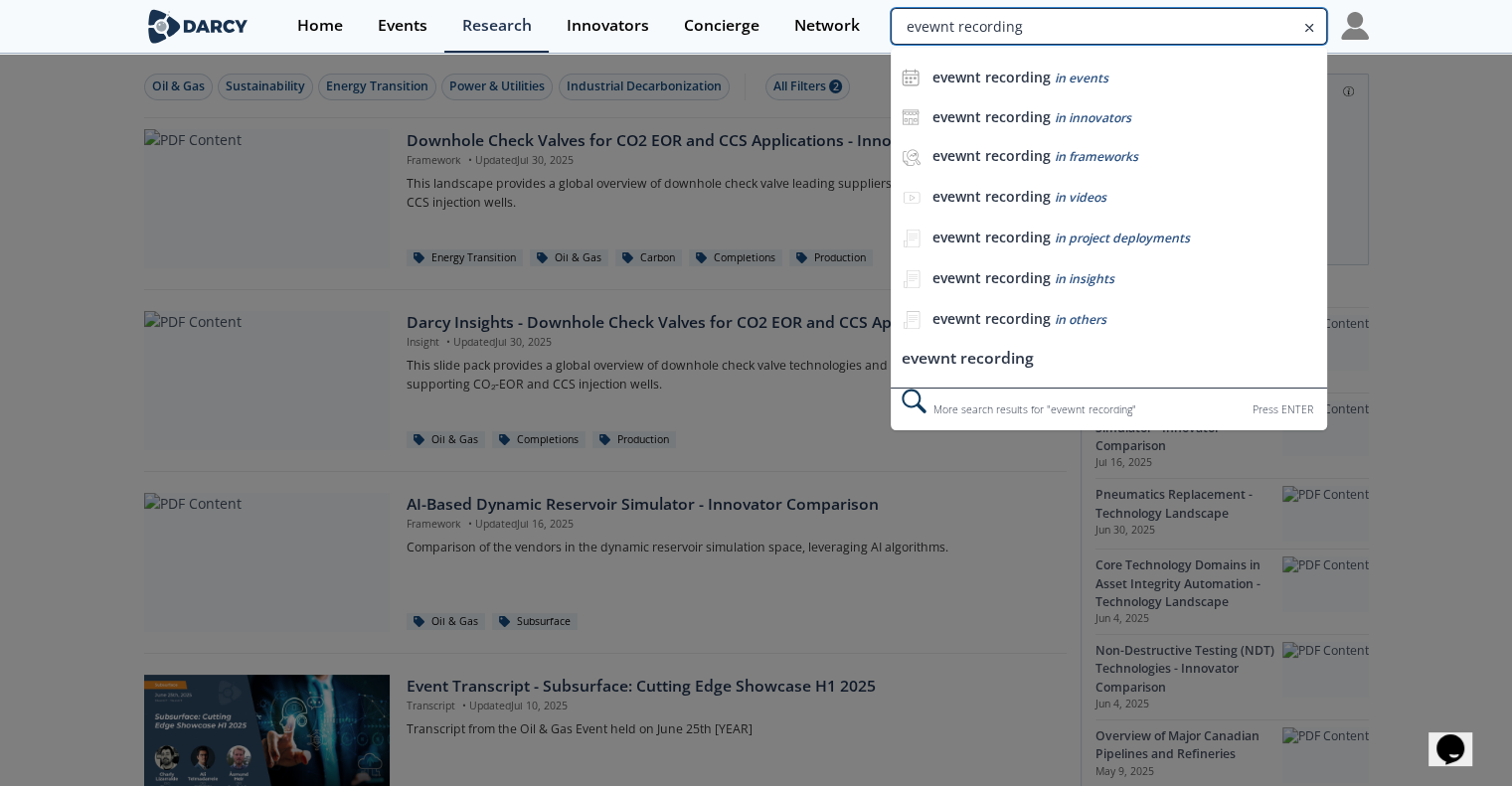 type on "evewnt recording" 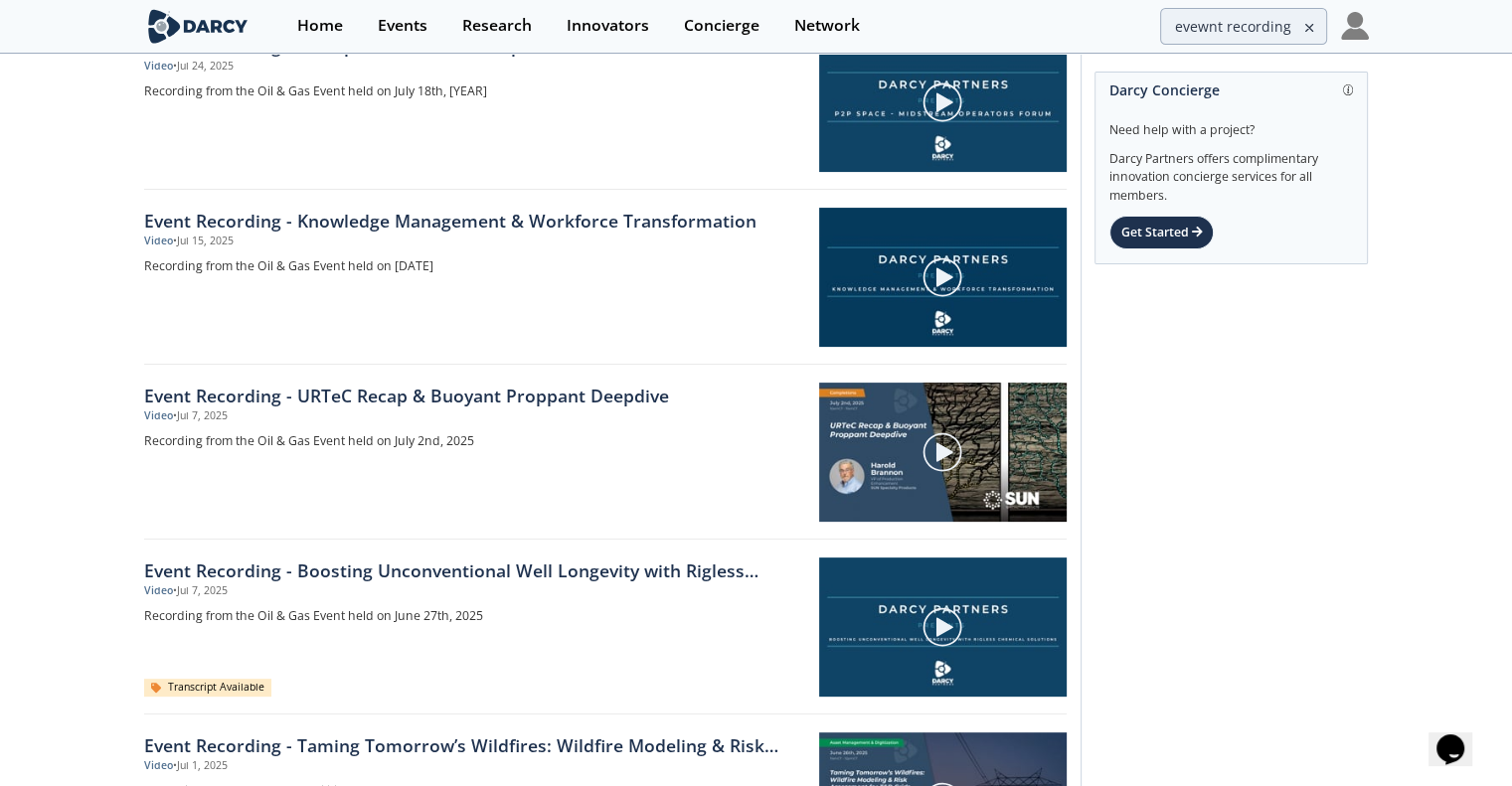scroll, scrollTop: 0, scrollLeft: 0, axis: both 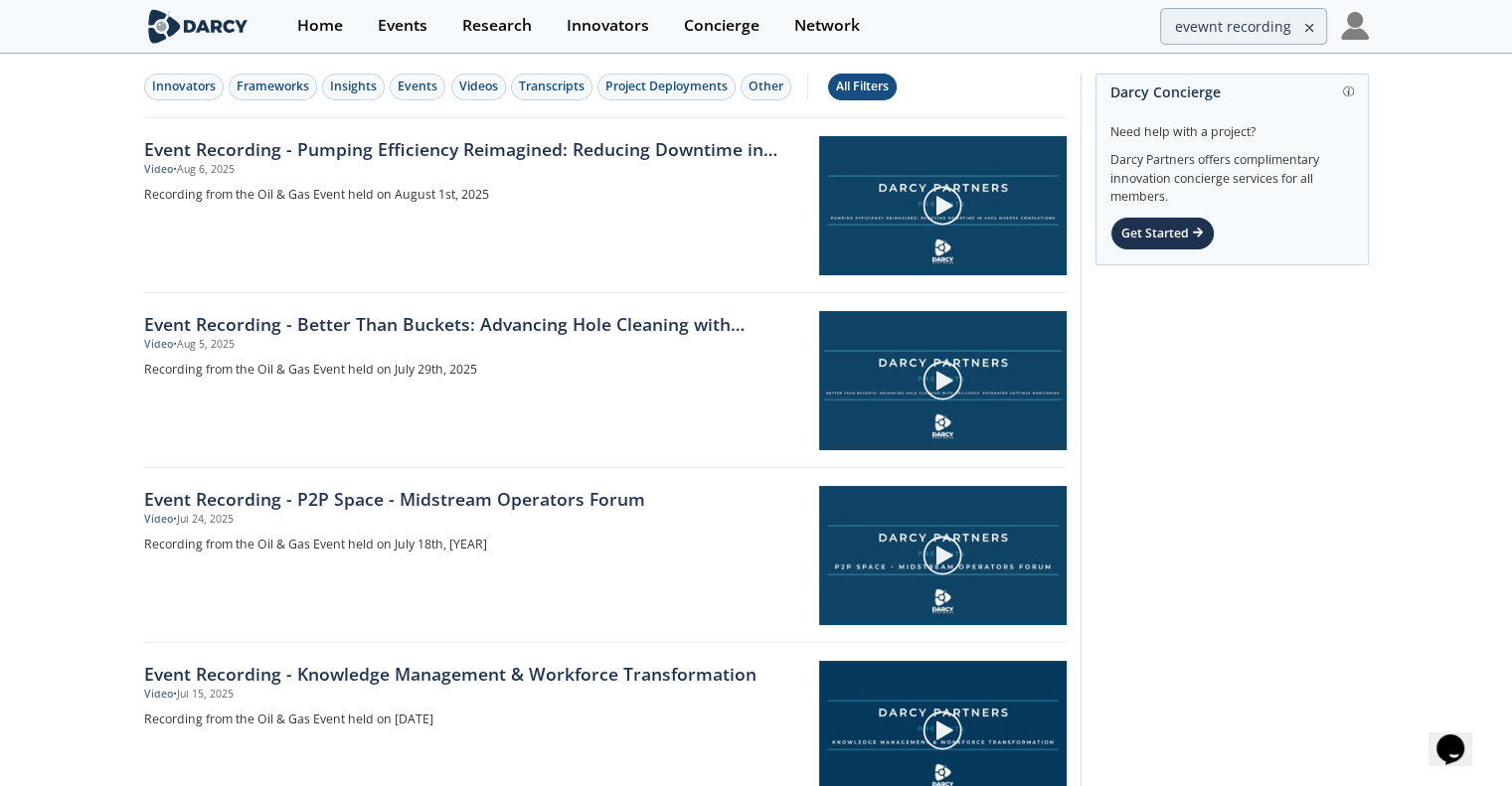 click on "All Filters" at bounding box center [862, 86] 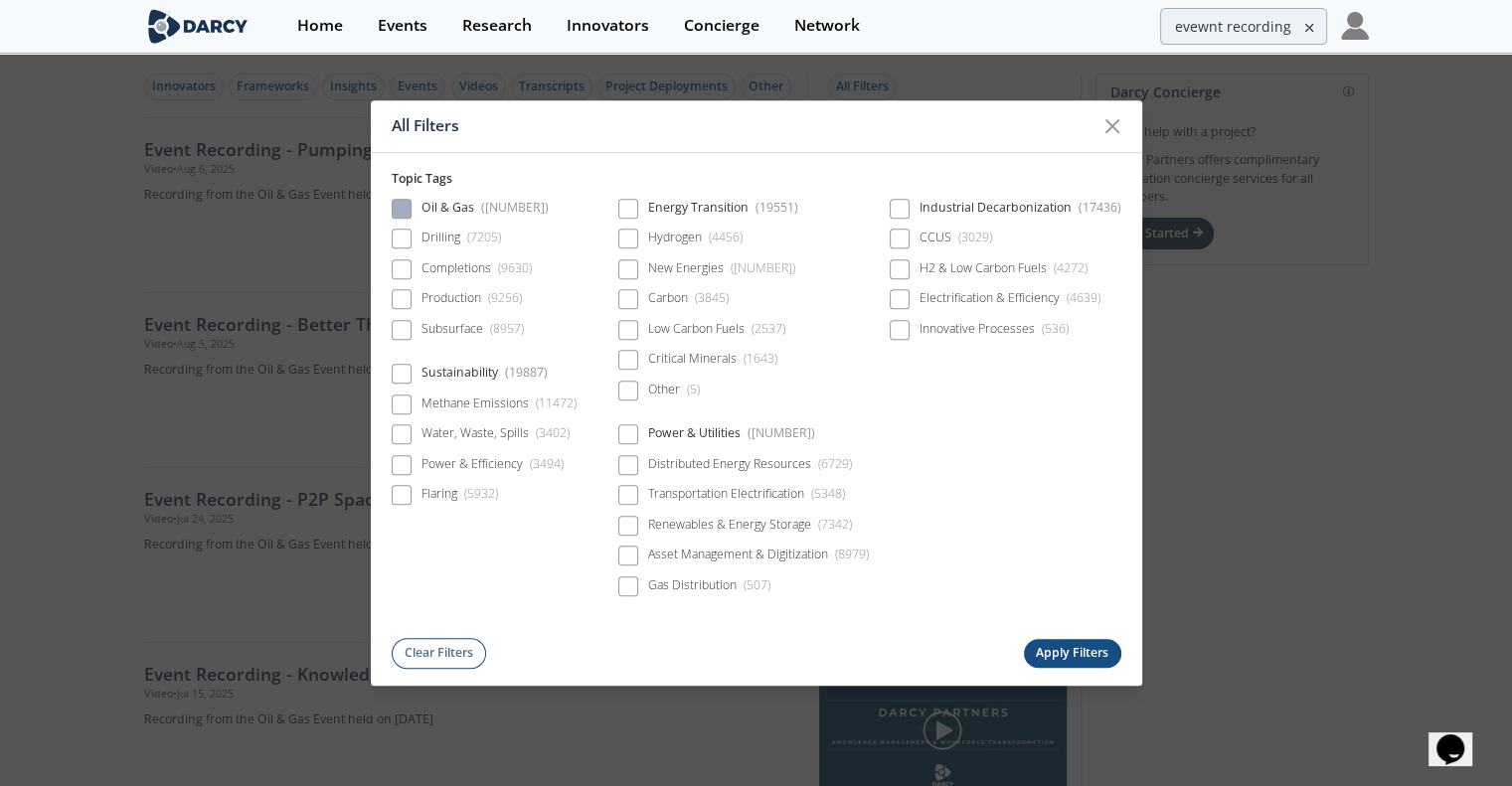 click on "( [NUMBER] )" at bounding box center (515, 207) 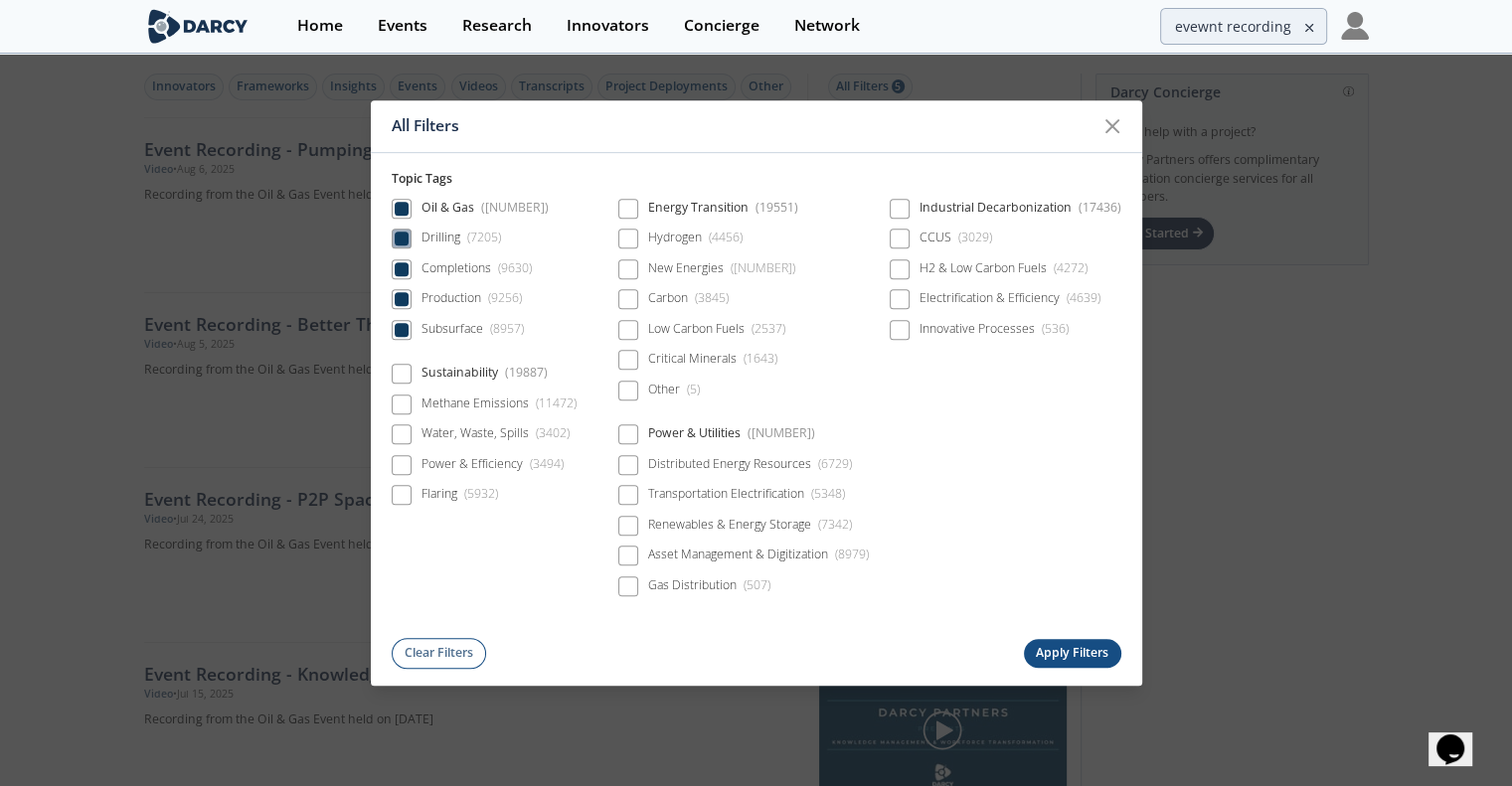click on "Drilling
( 7205 )" at bounding box center (446, 238) 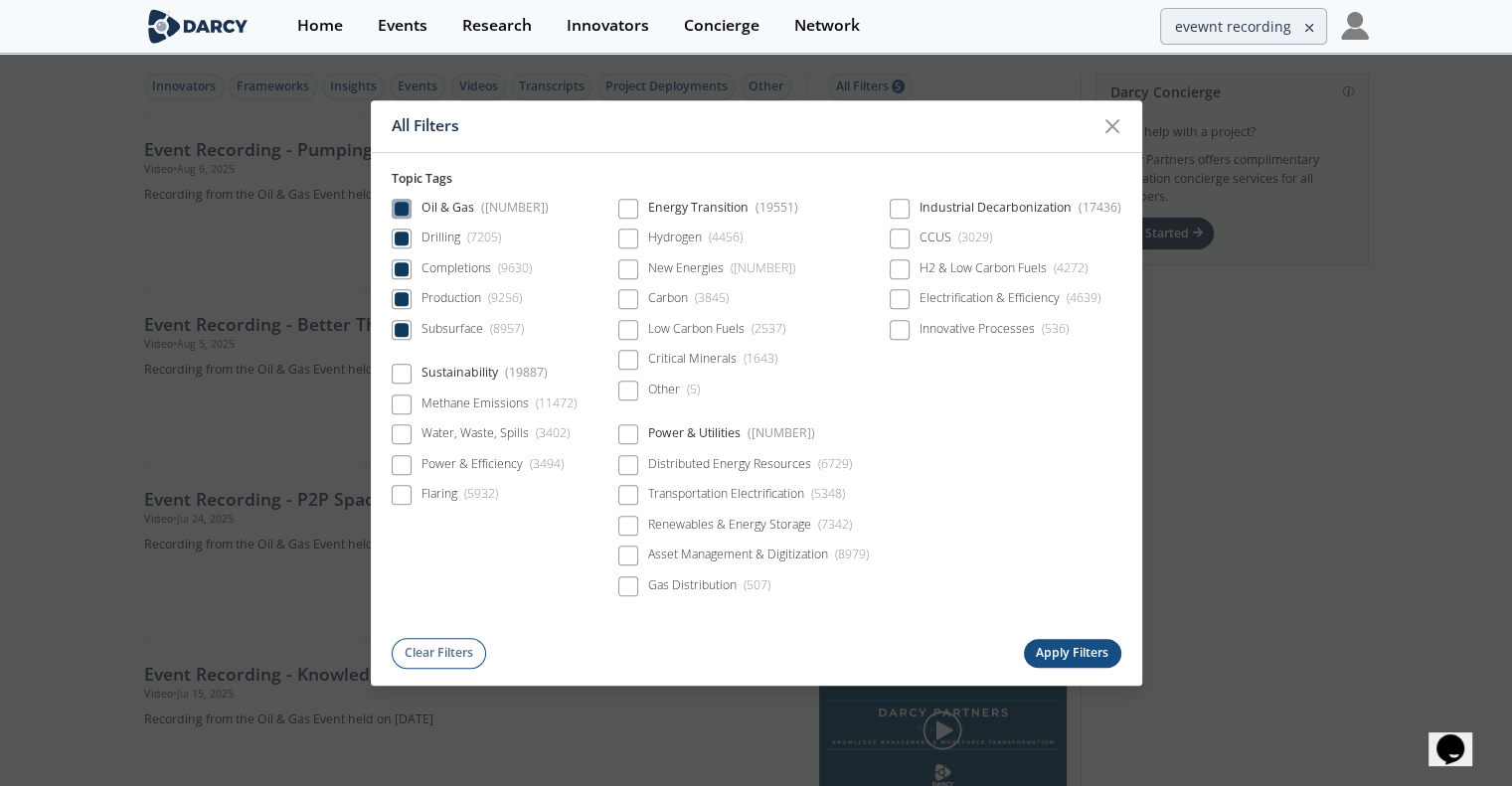click at bounding box center (402, 209) 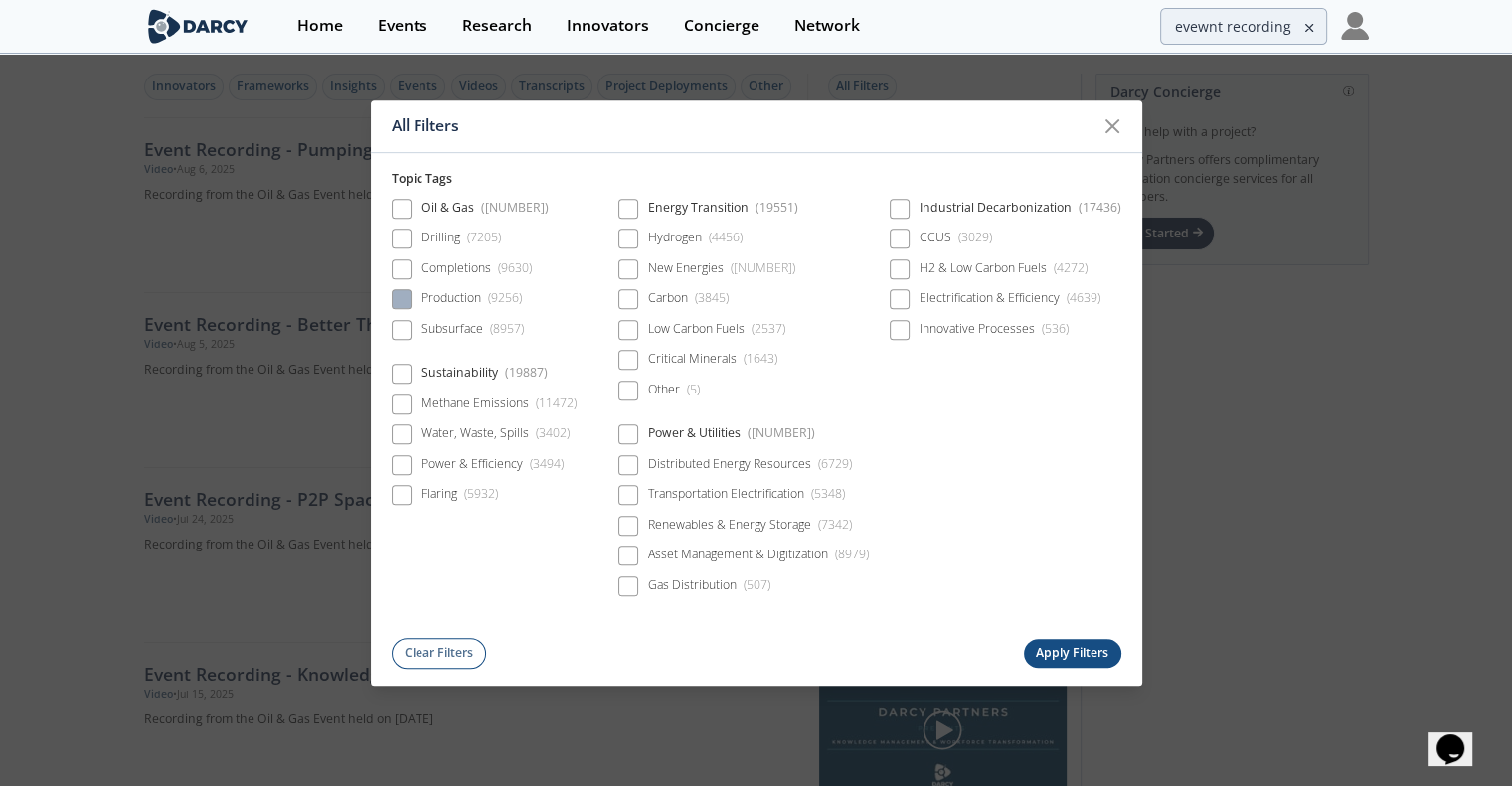 click at bounding box center [402, 300] 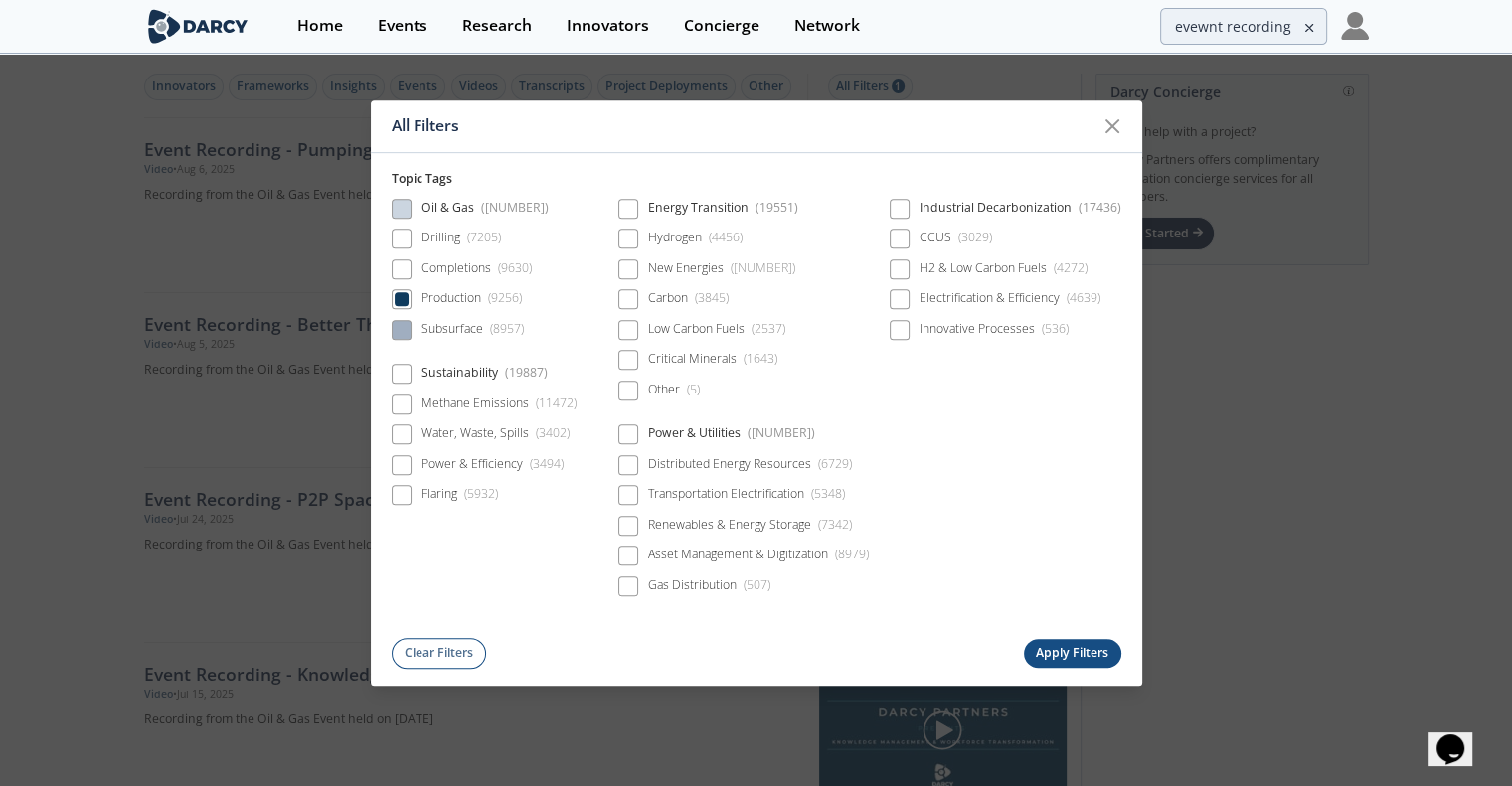 click at bounding box center [402, 330] 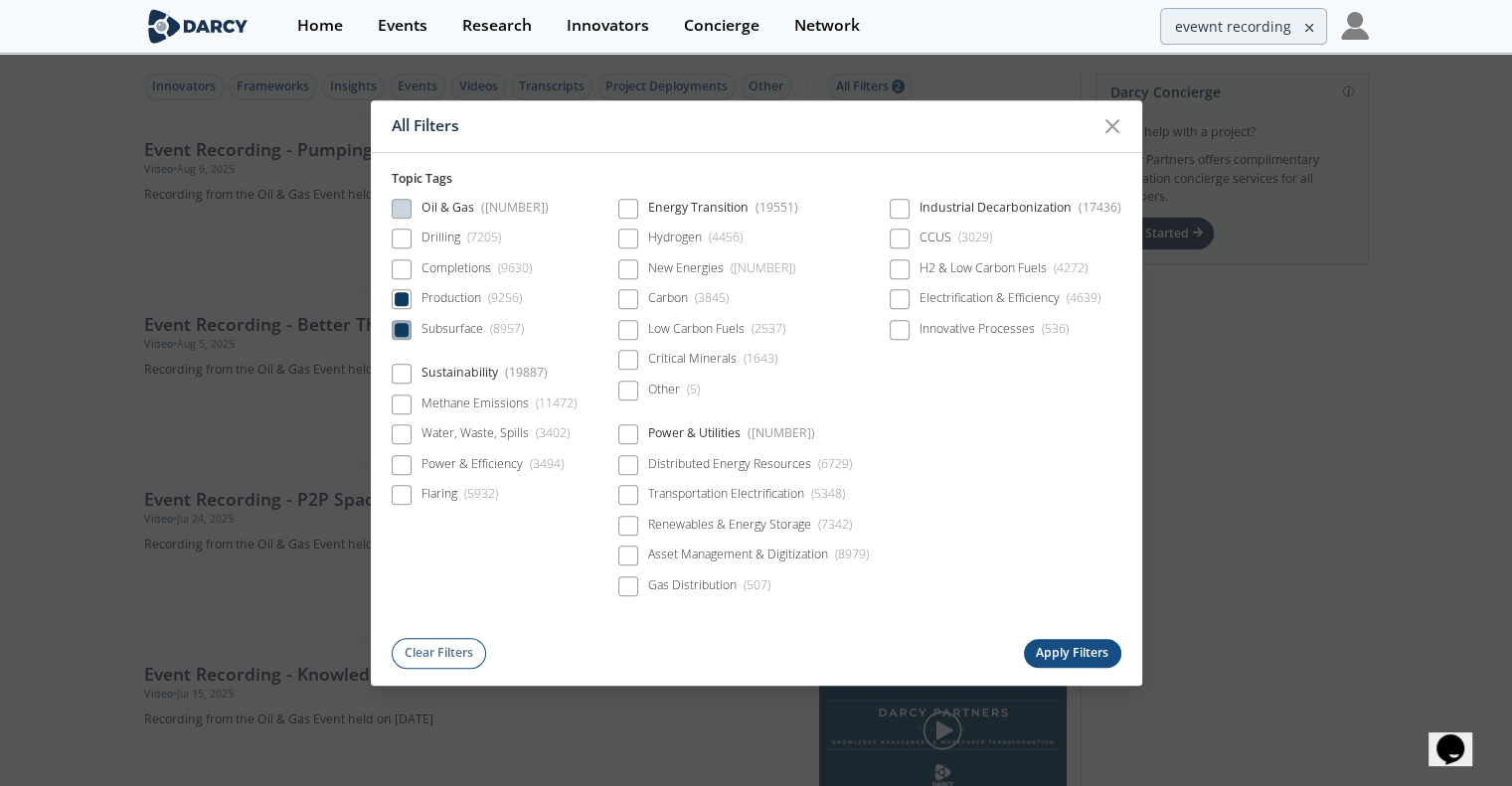 click at bounding box center [402, 330] 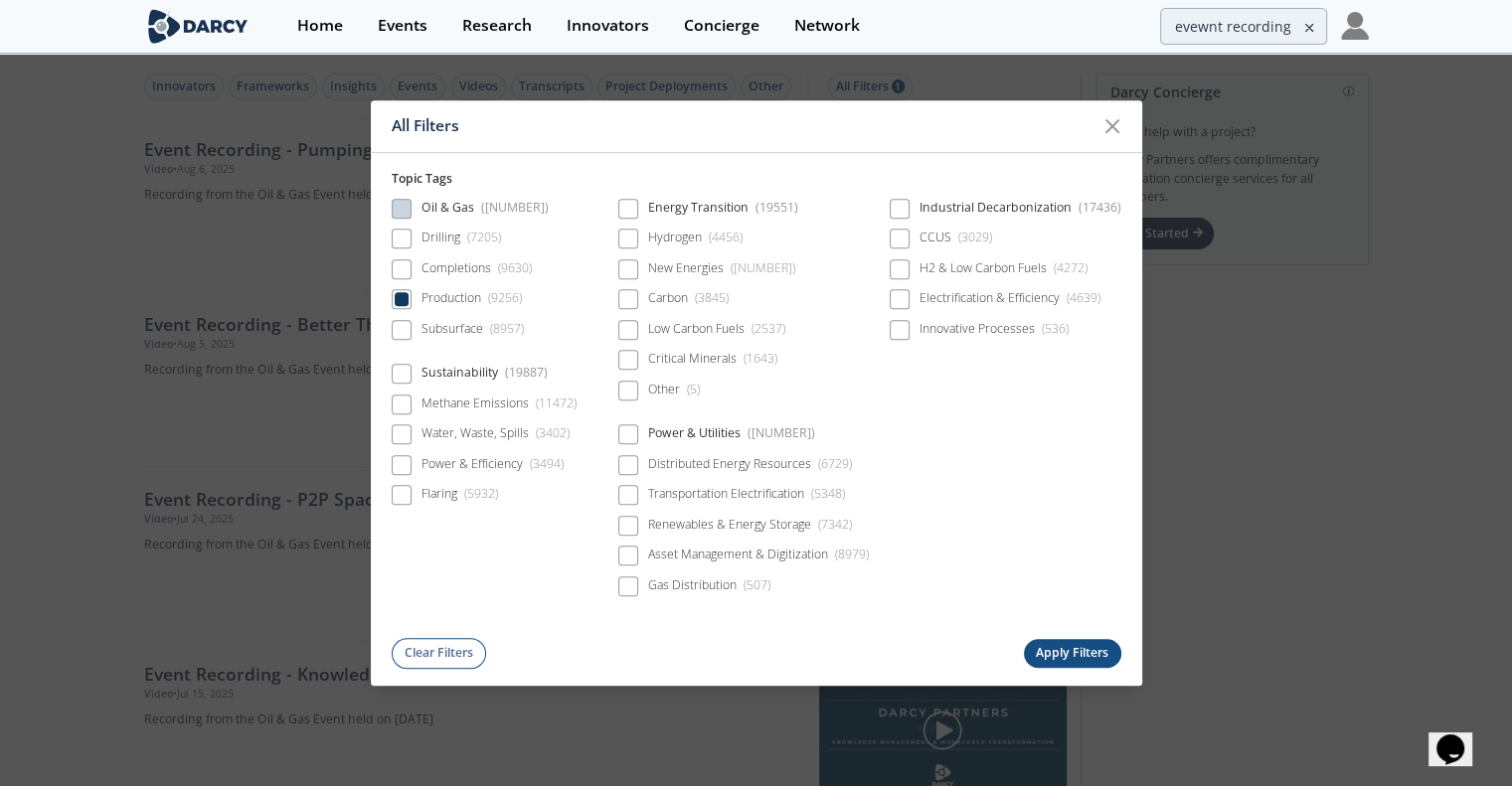 click on "Apply Filters" at bounding box center [1073, 653] 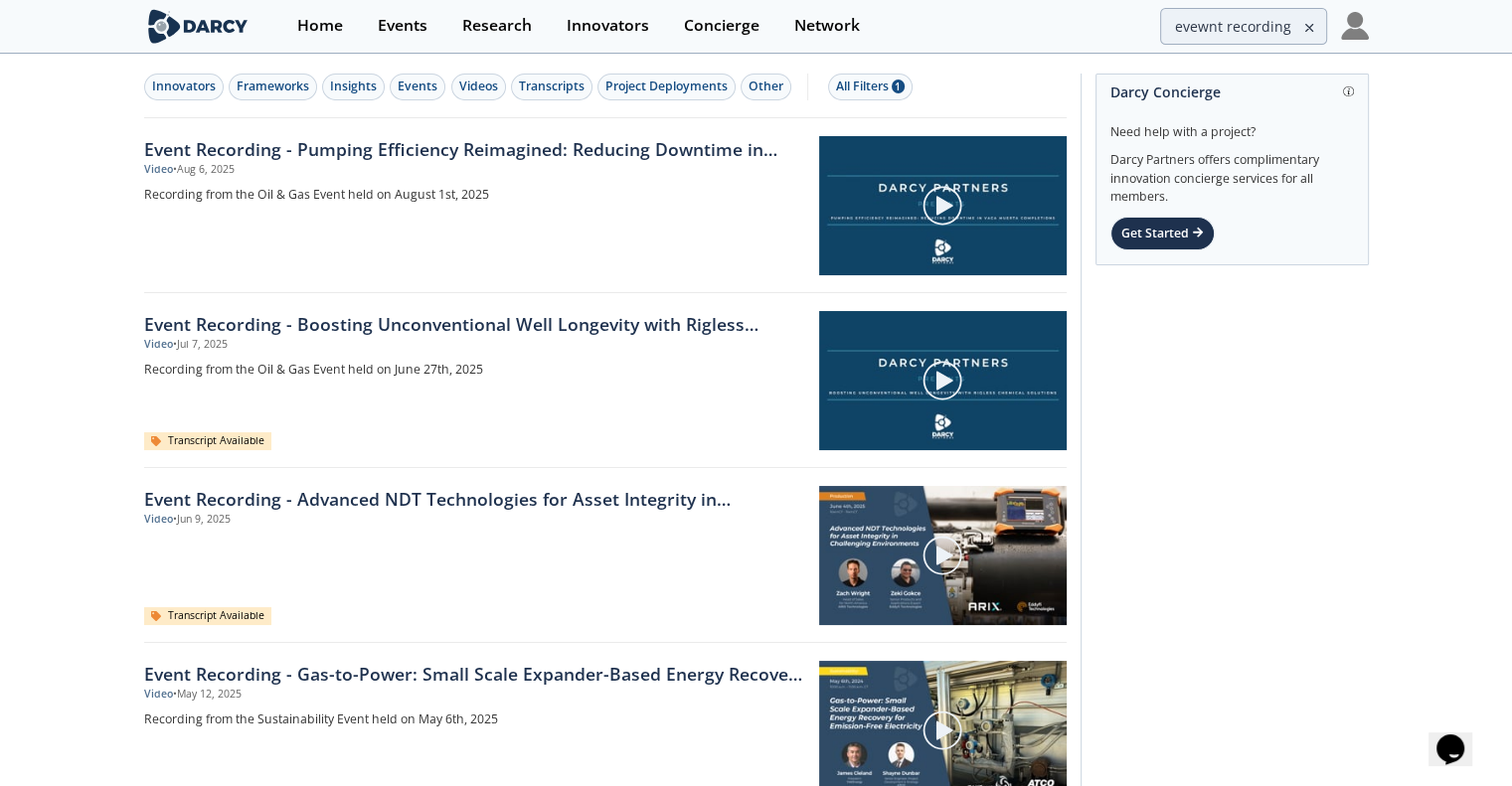 click at bounding box center (942, 381) 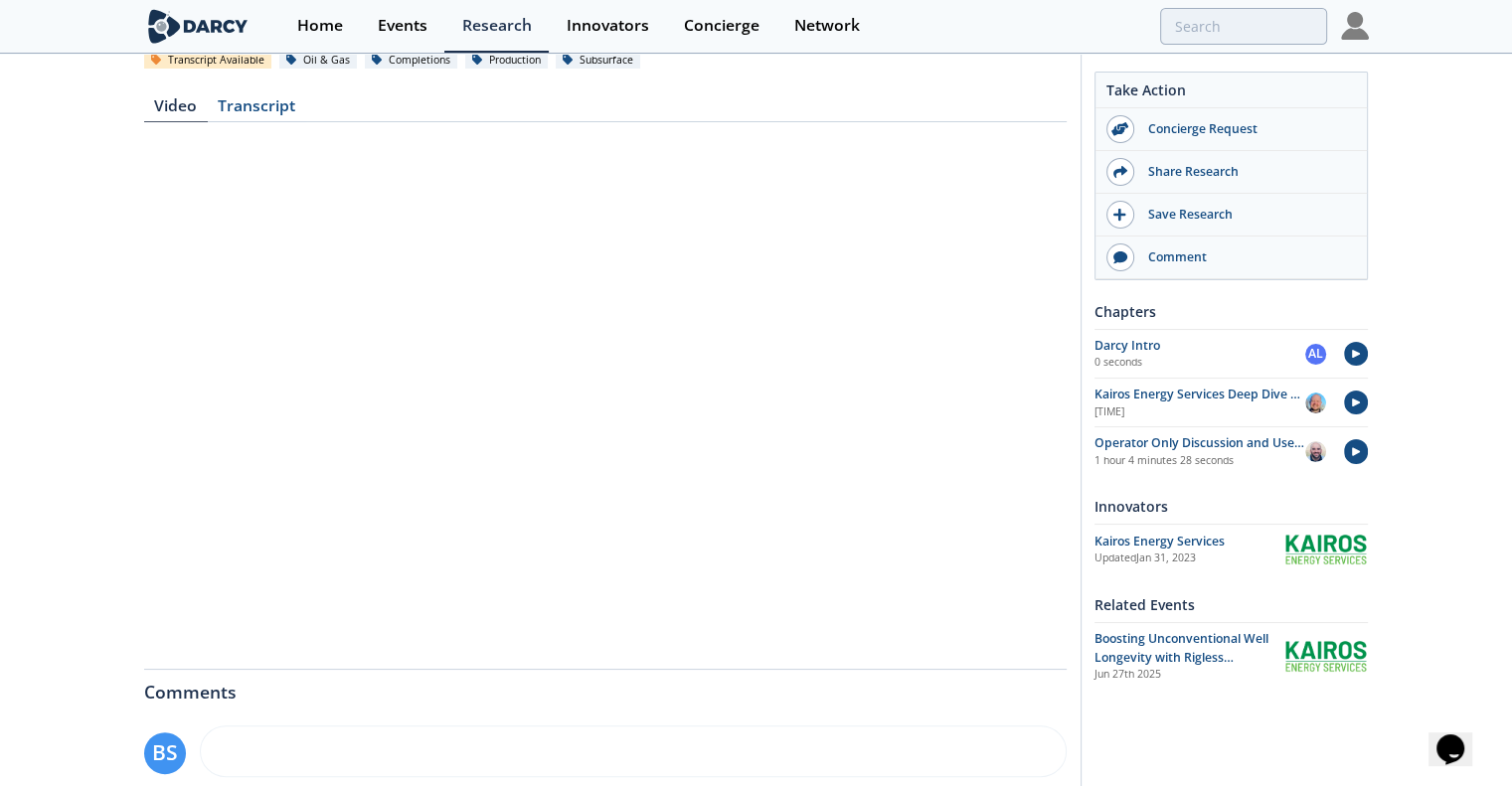 scroll, scrollTop: 238, scrollLeft: 0, axis: vertical 